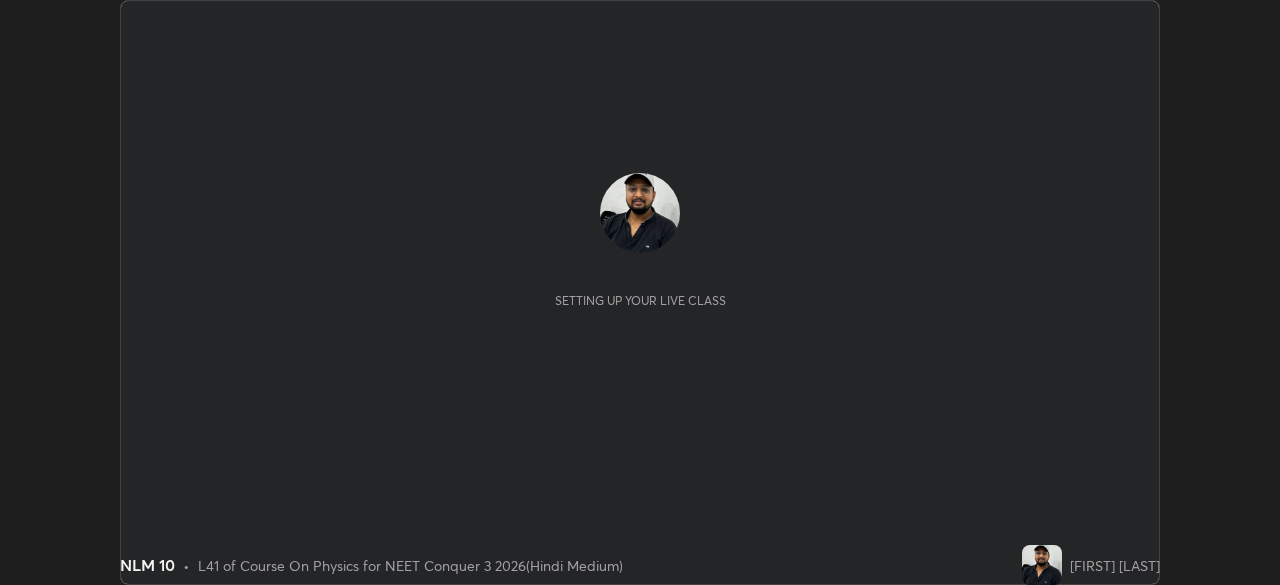 scroll, scrollTop: 0, scrollLeft: 0, axis: both 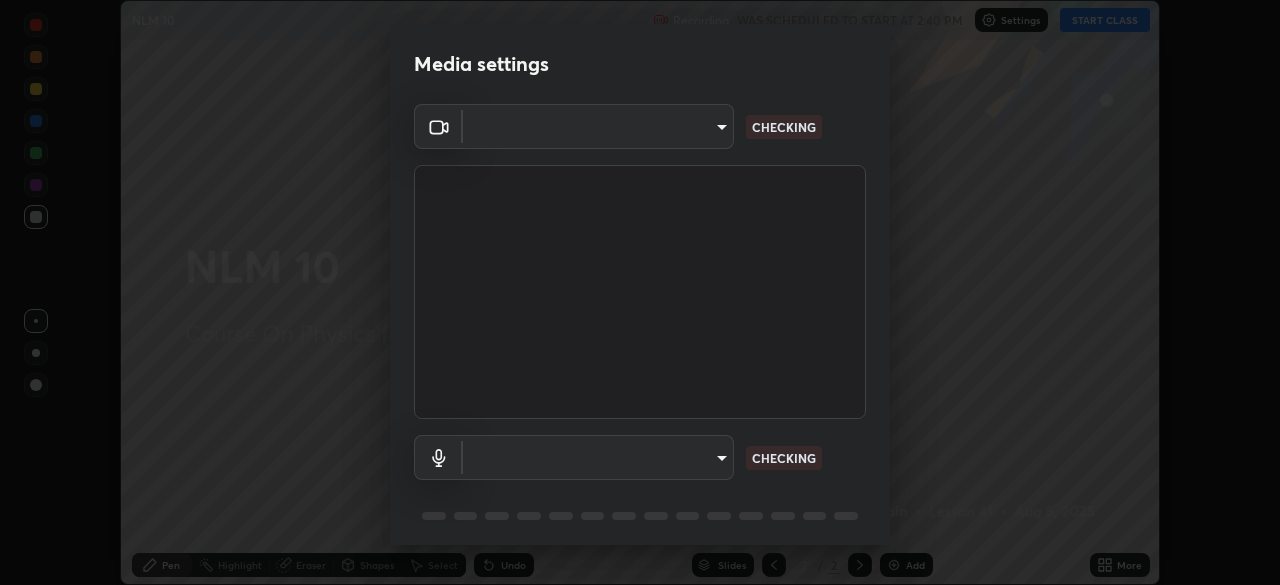 click on "Erase all NLM 10 Recording WAS SCHEDULED TO START AT  2:40 PM Settings START CLASS Setting up your live class NLM 10 • L41 of Course On Physics for NEET Conquer 3 2026(Hindi Medium) [FIRST] [LAST] Pen Highlight Eraser Shapes Select Undo Slides 2 / 2 Add More No doubts shared Encourage your learners to ask a doubt for better clarity Report an issue Reason for reporting Buffering Chat not working Audio - Video sync issue Educator video quality low ​ Attach an image Report Media settings ​ CHECKING ​ CHECKING 1 / 5 Next" at bounding box center [640, 292] 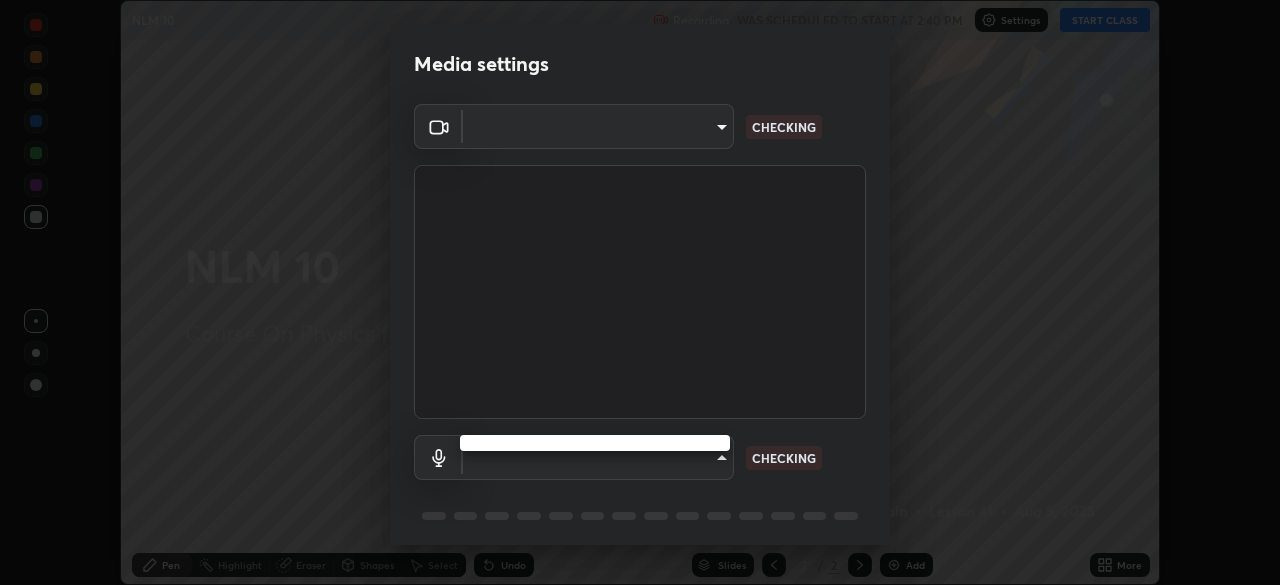 type on "434497d134e022bfe69f56caa8aa94ca7390994208081c595a03479da225093f" 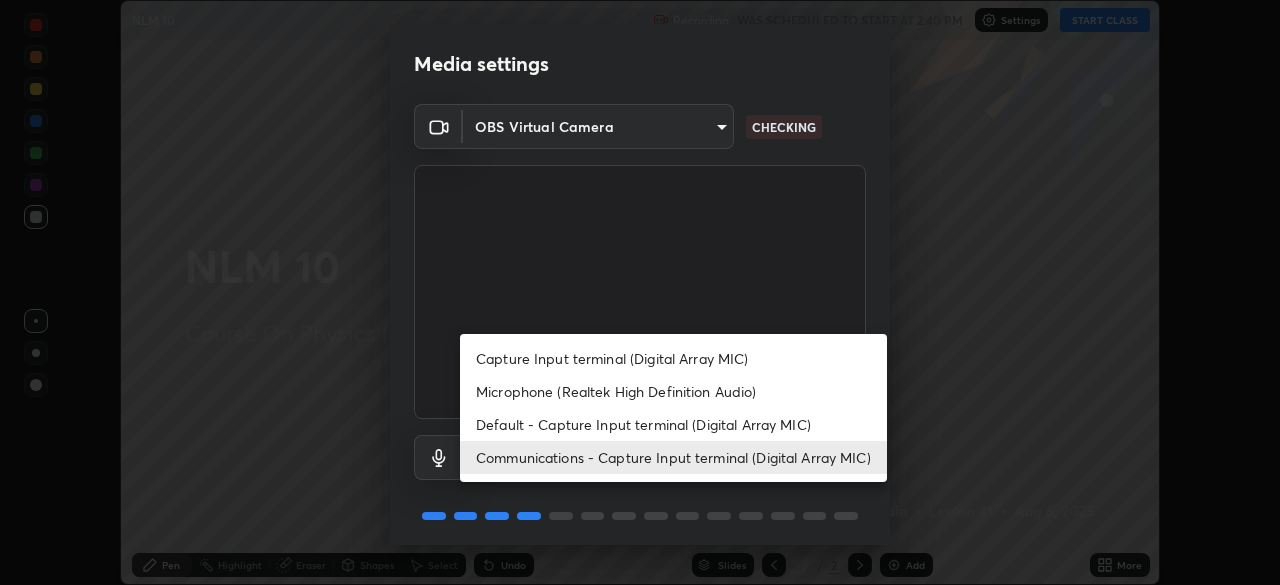 click on "Capture Input terminal (Digital Array MIC)" at bounding box center [673, 358] 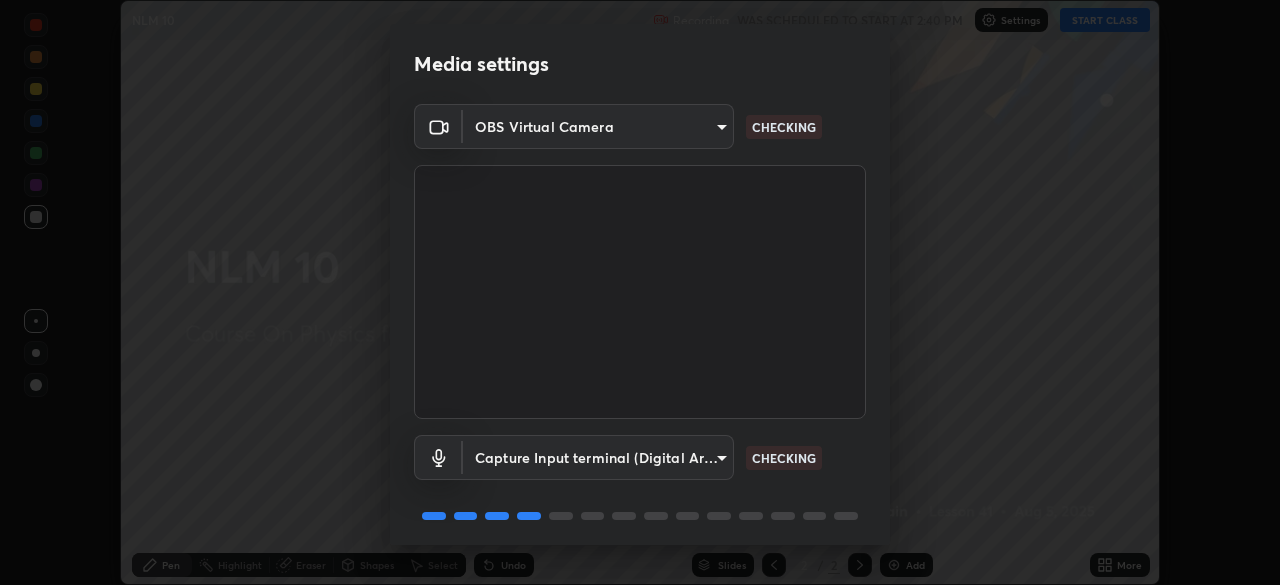scroll, scrollTop: 71, scrollLeft: 0, axis: vertical 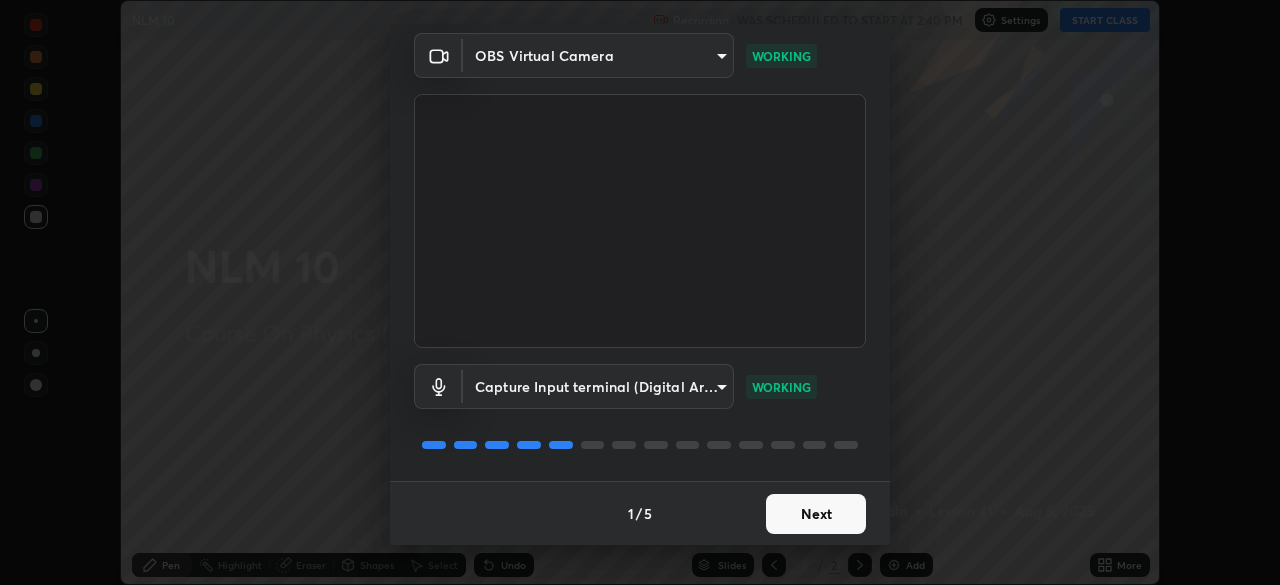 click on "Next" at bounding box center (816, 514) 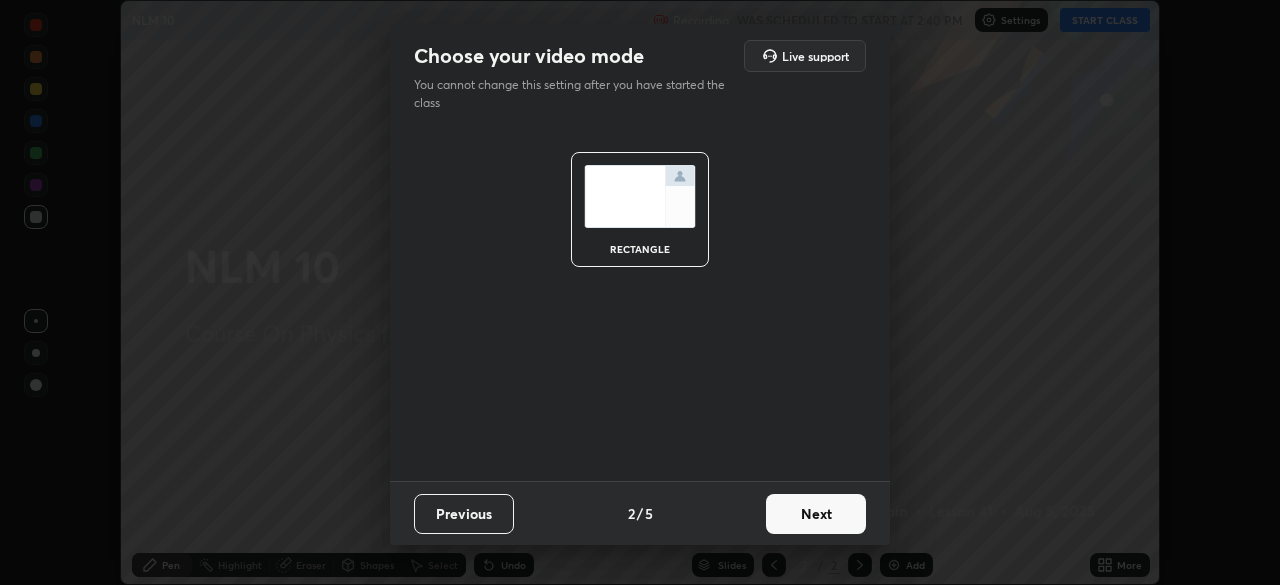 scroll, scrollTop: 0, scrollLeft: 0, axis: both 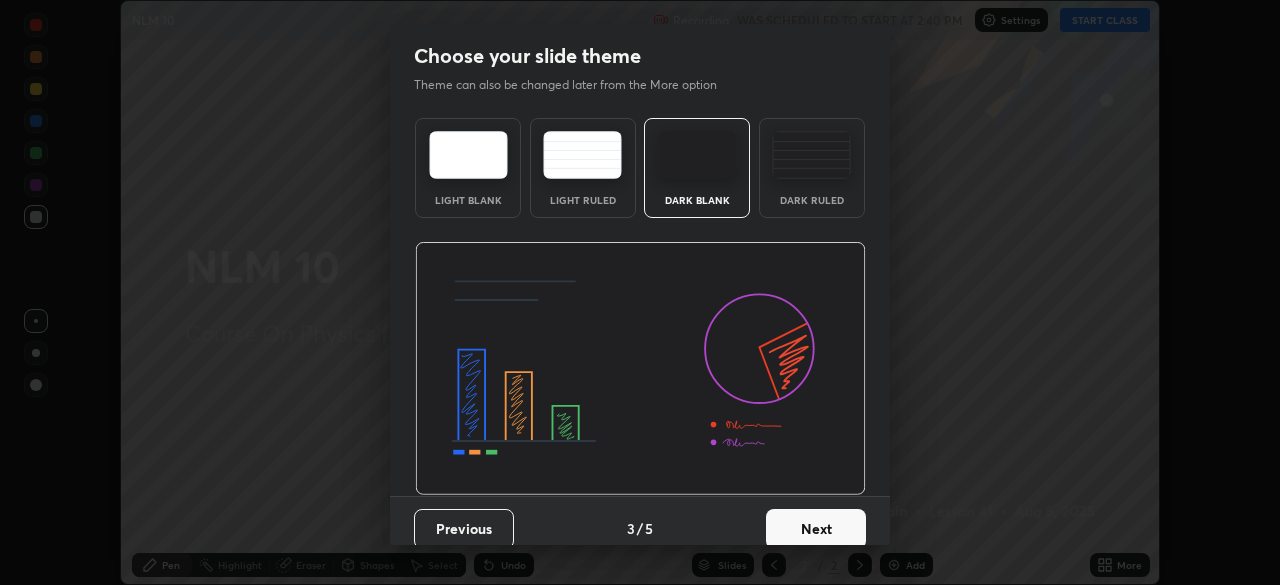 click at bounding box center [811, 155] 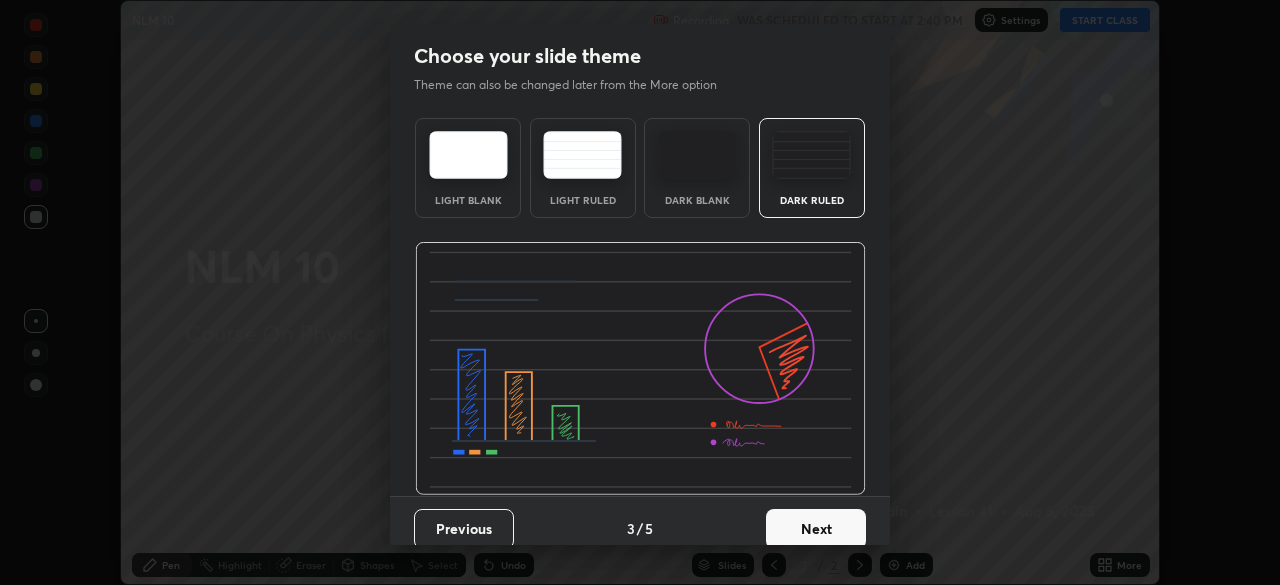 click on "Next" at bounding box center (816, 529) 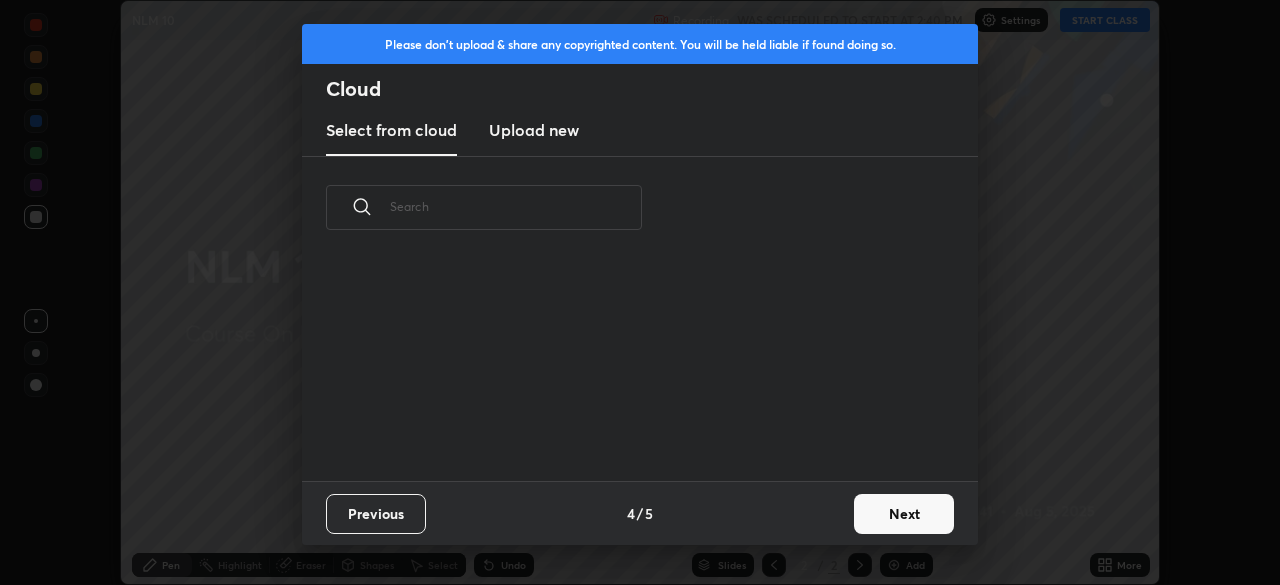 click on "Next" at bounding box center (904, 514) 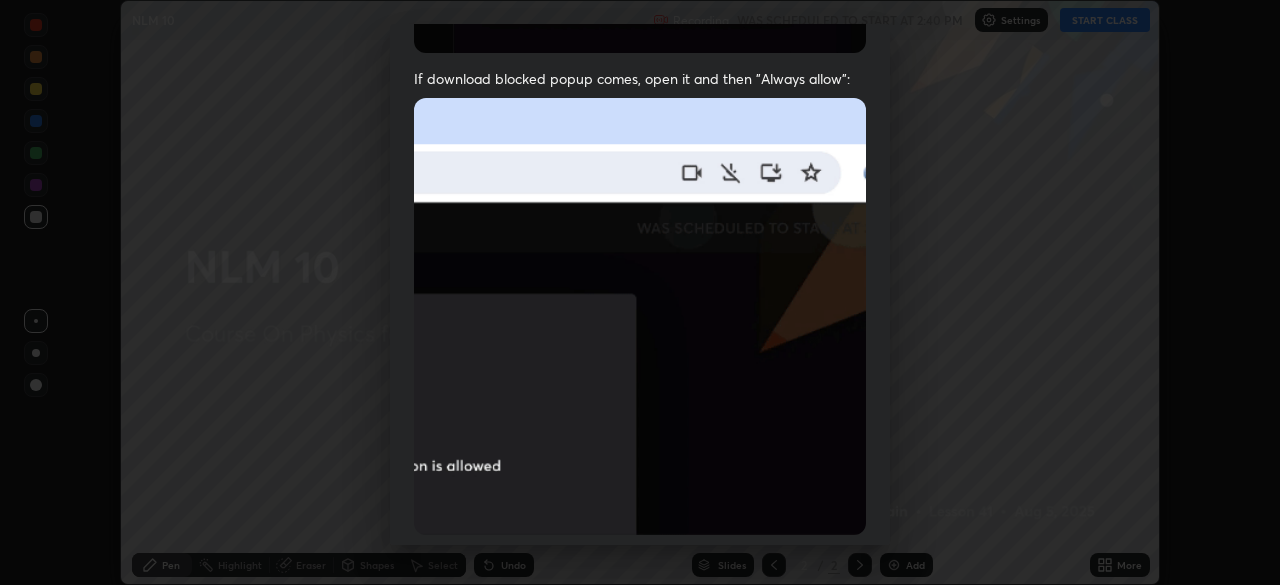 scroll, scrollTop: 479, scrollLeft: 0, axis: vertical 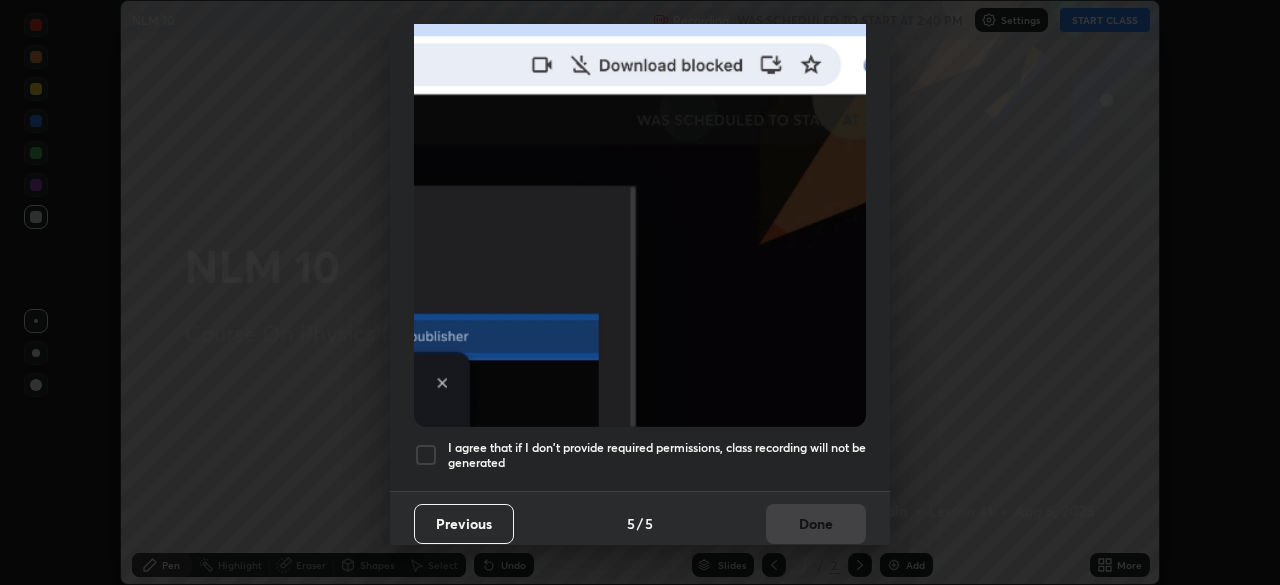 click on "I agree that if I don't provide required permissions, class recording will not be generated" at bounding box center (657, 455) 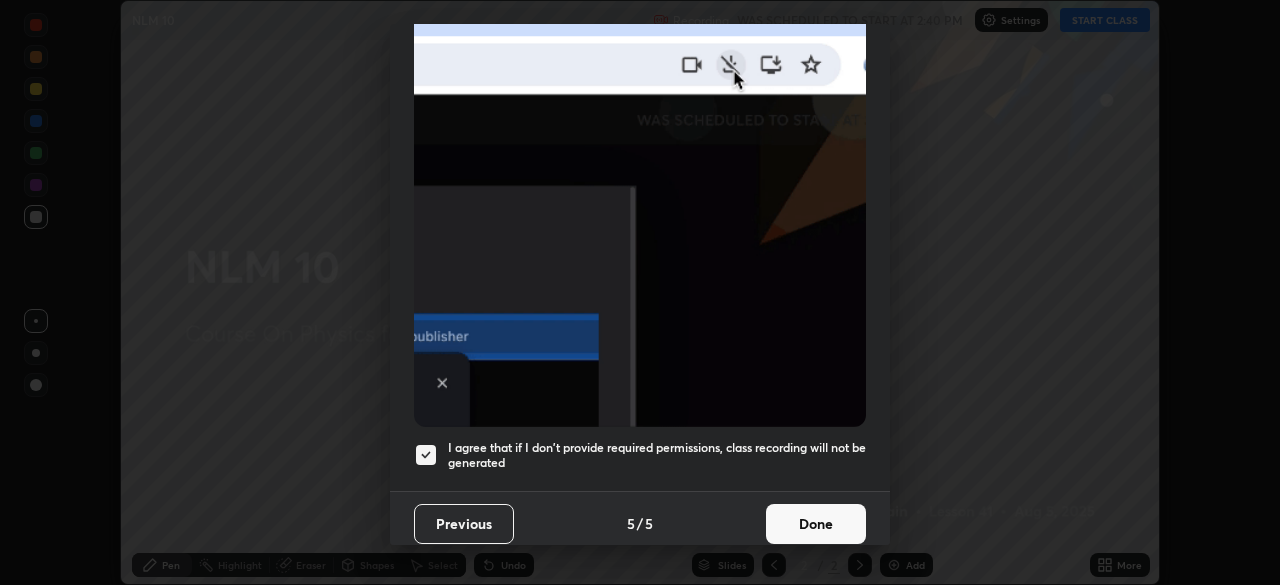 click on "Done" at bounding box center [816, 524] 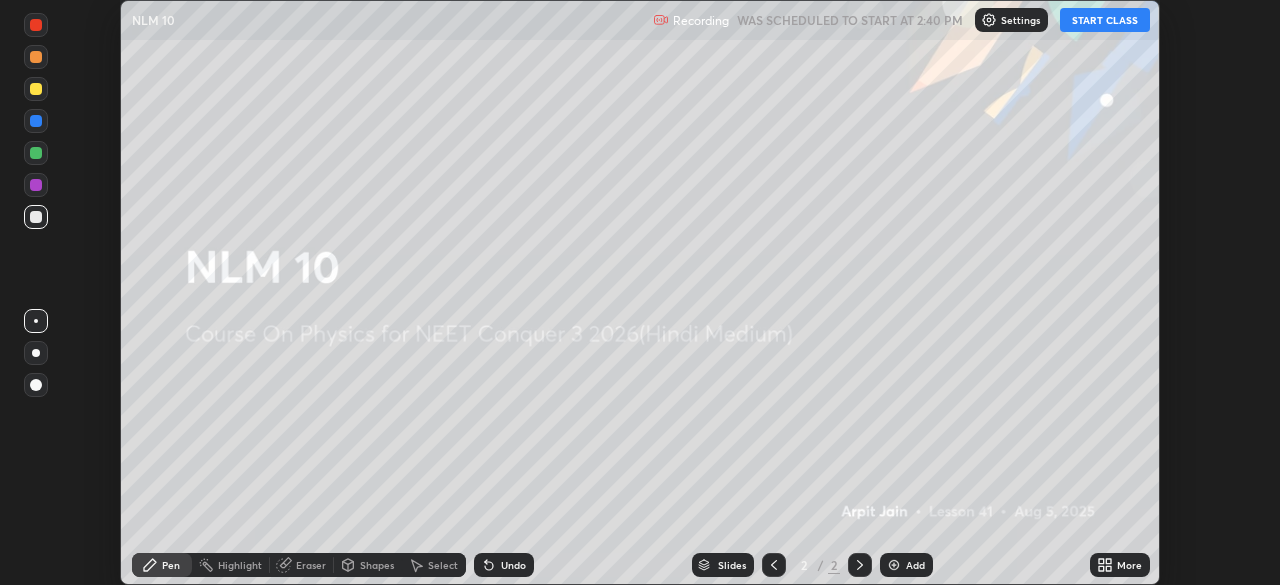 click on "START CLASS" at bounding box center (1105, 20) 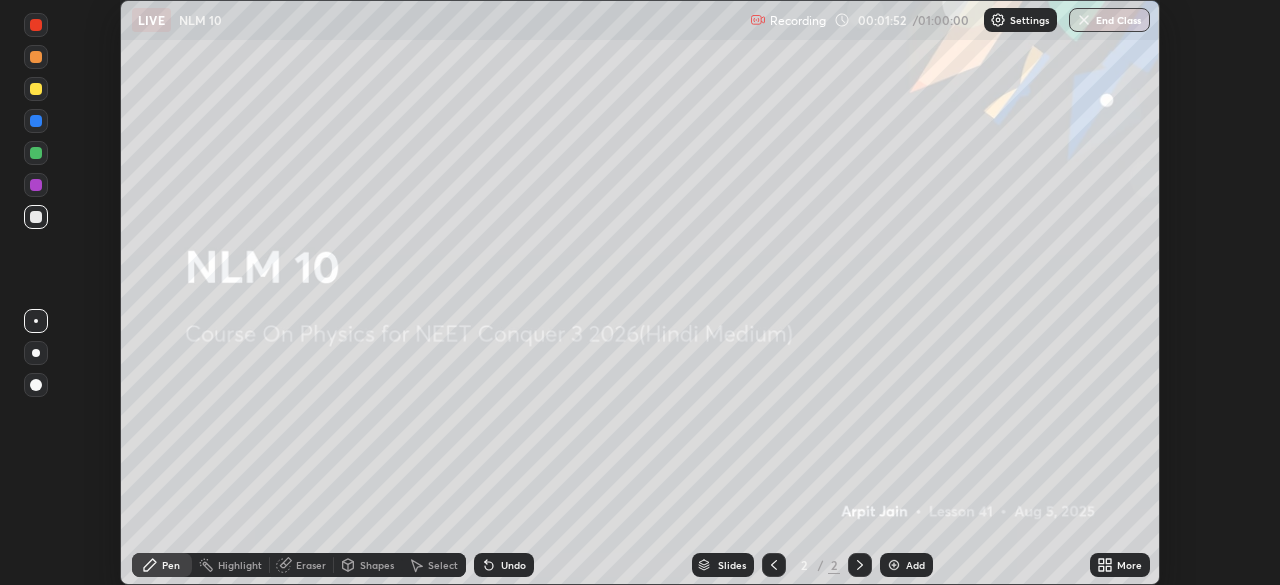 click on "Add" at bounding box center [906, 565] 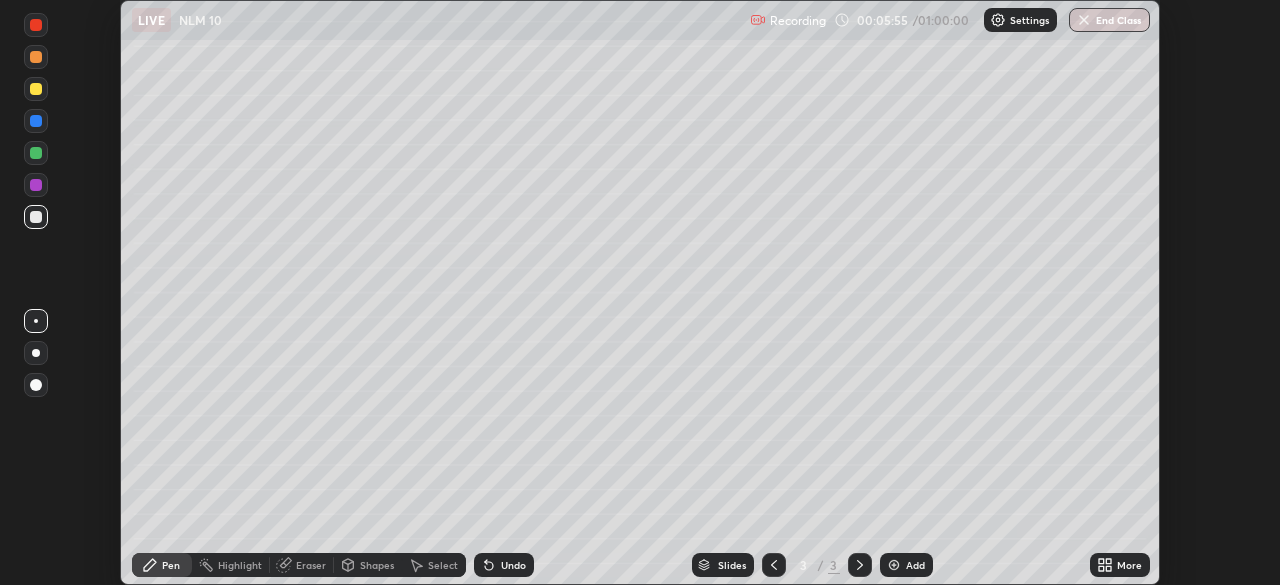 click at bounding box center [36, 89] 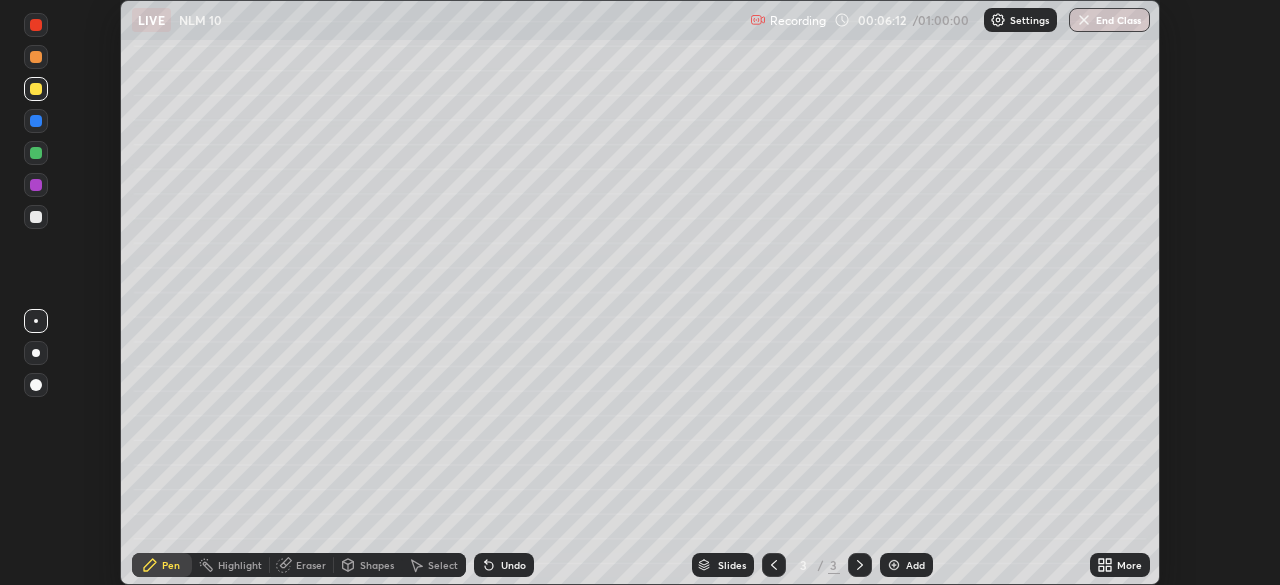 click at bounding box center [36, 153] 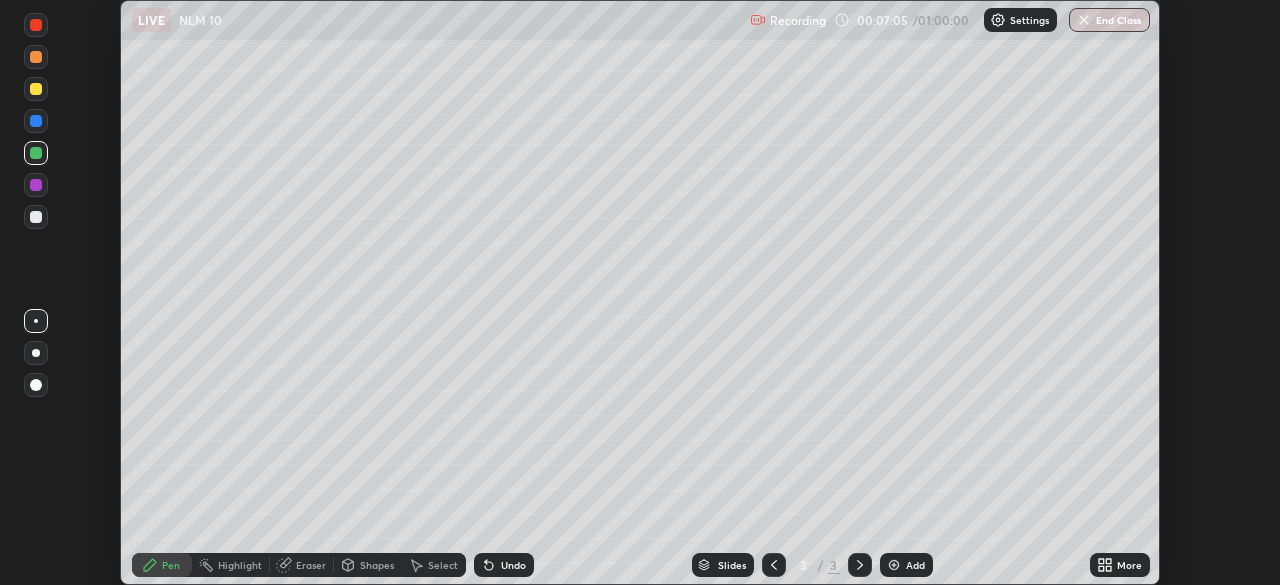 click at bounding box center [36, 89] 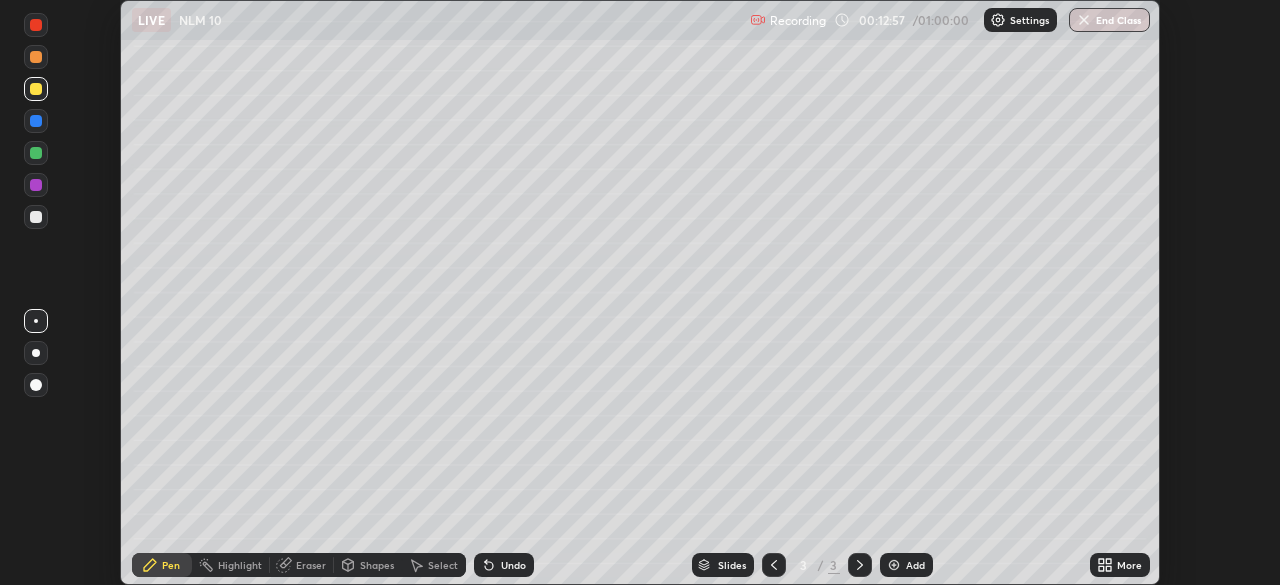 click at bounding box center (894, 565) 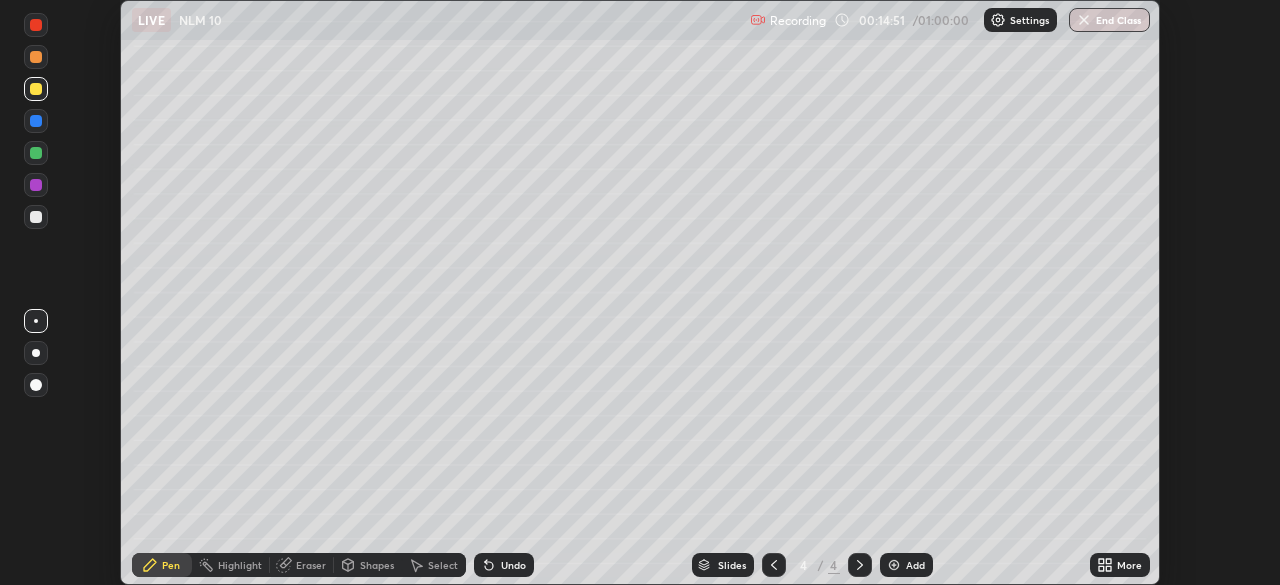 click on "Eraser" at bounding box center (311, 565) 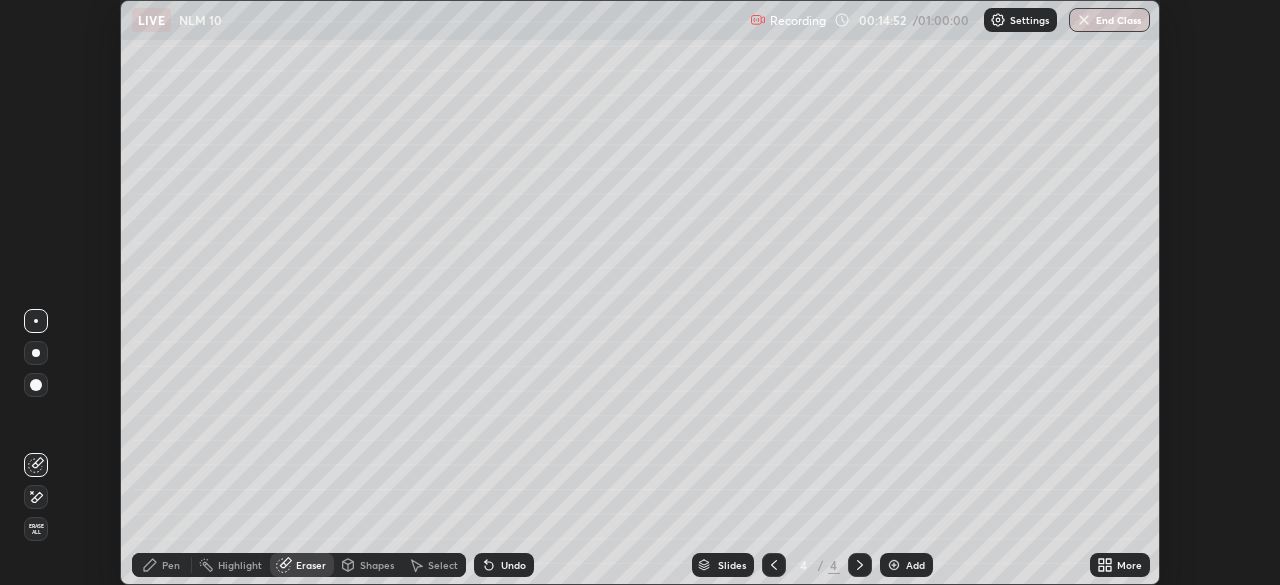 click on "Erase all" at bounding box center [36, 529] 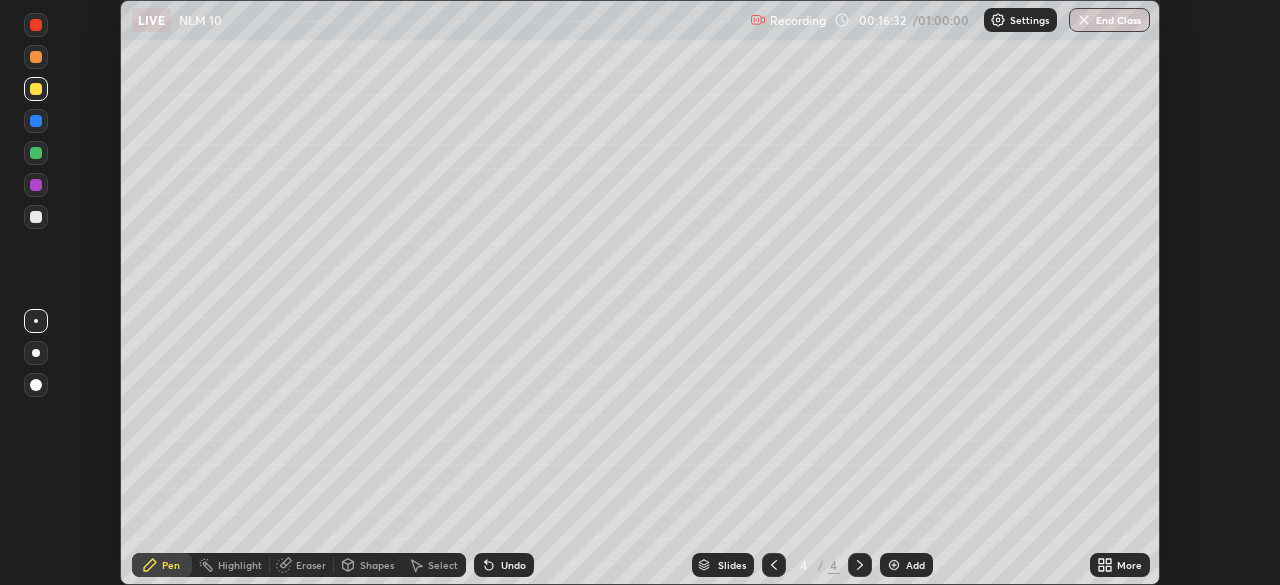 click on "Add" at bounding box center (906, 565) 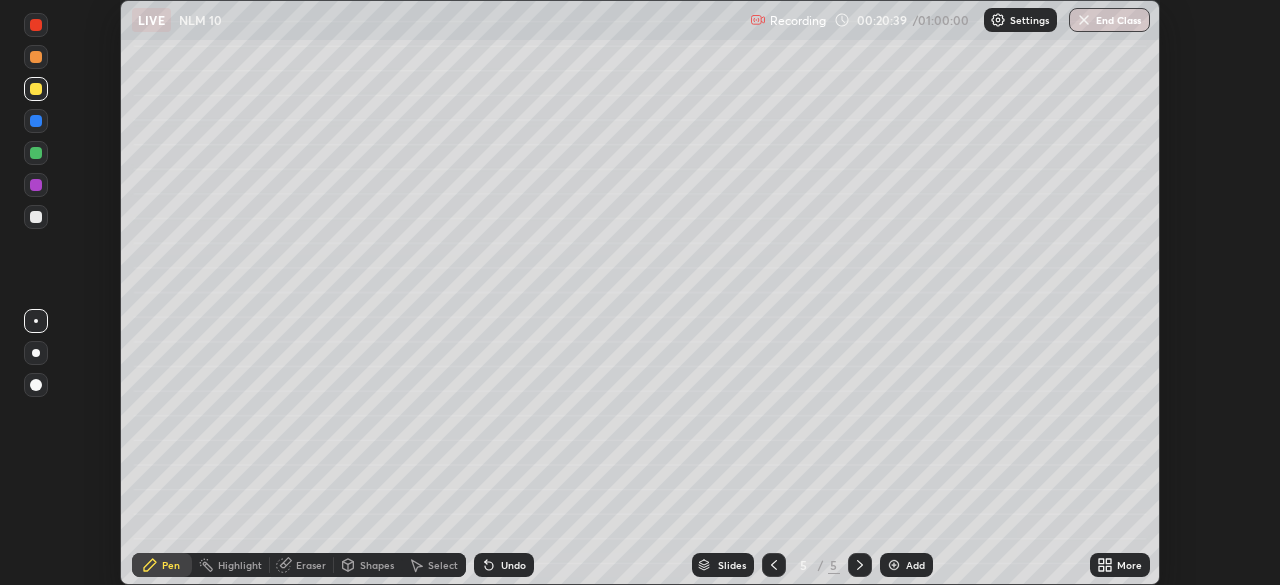 click at bounding box center (36, 217) 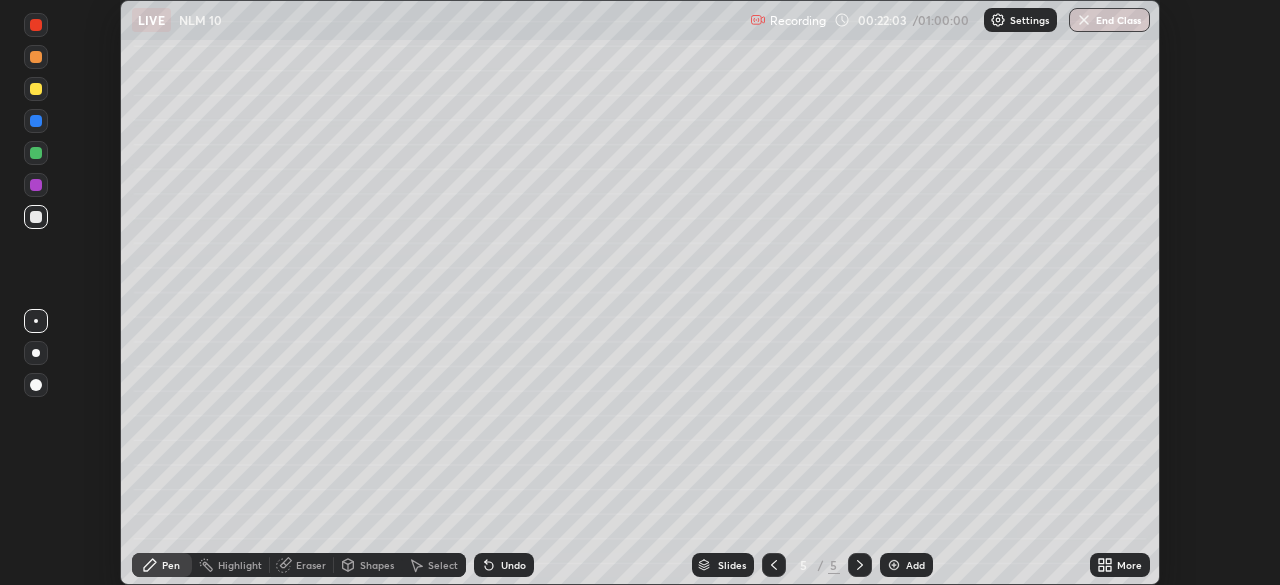 click on "Add" at bounding box center (915, 565) 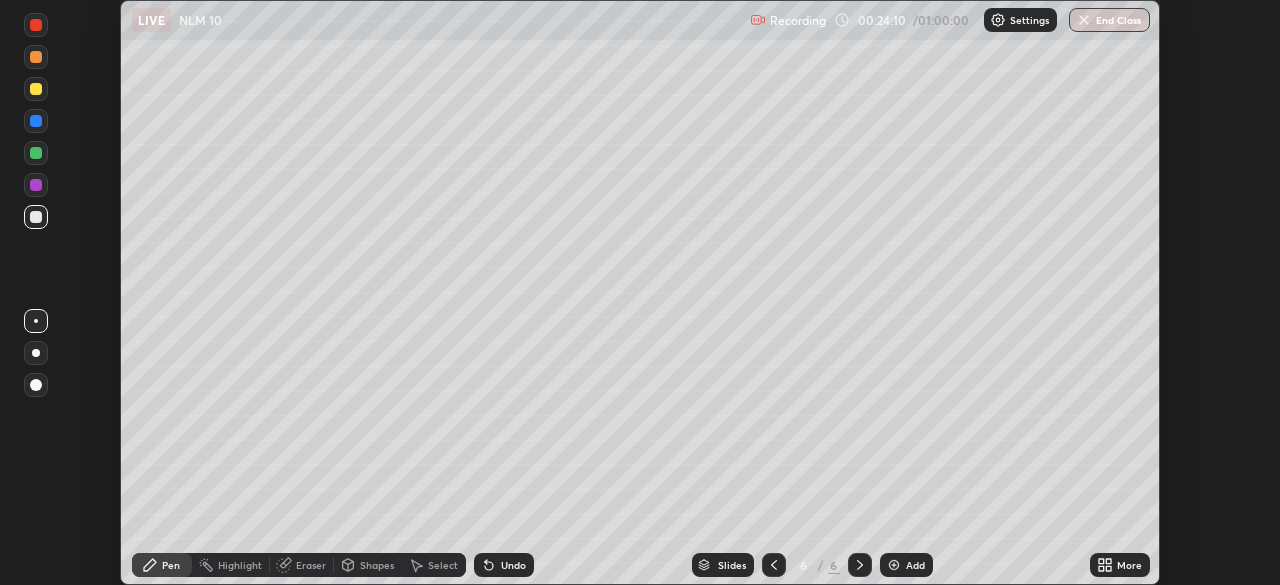 click on "Add" at bounding box center (915, 565) 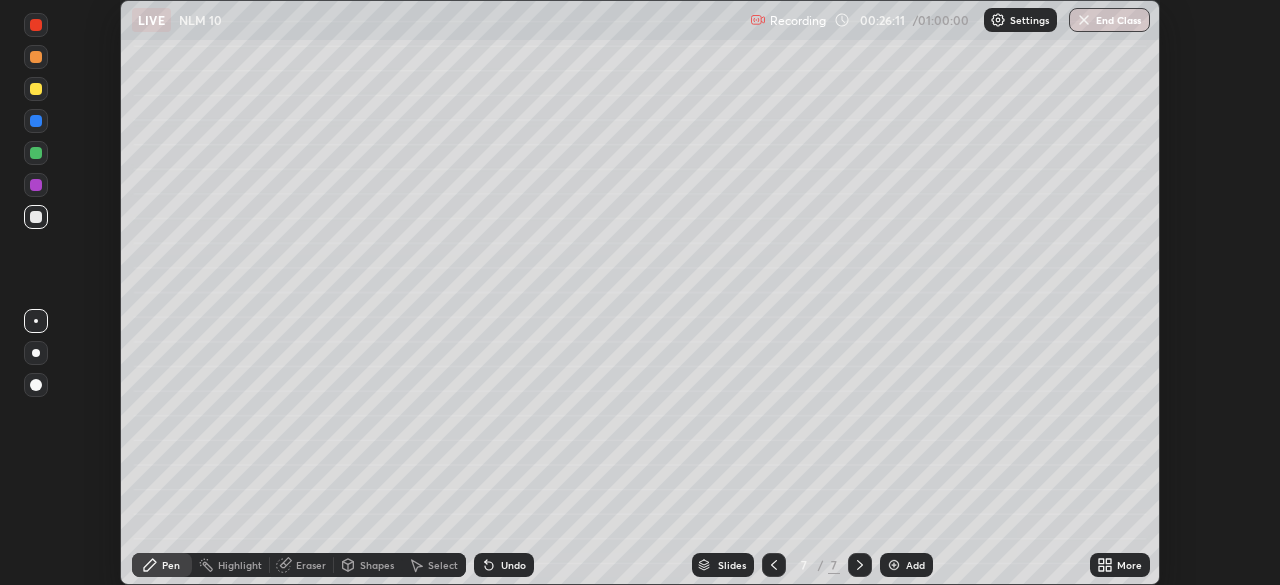 click at bounding box center [36, 185] 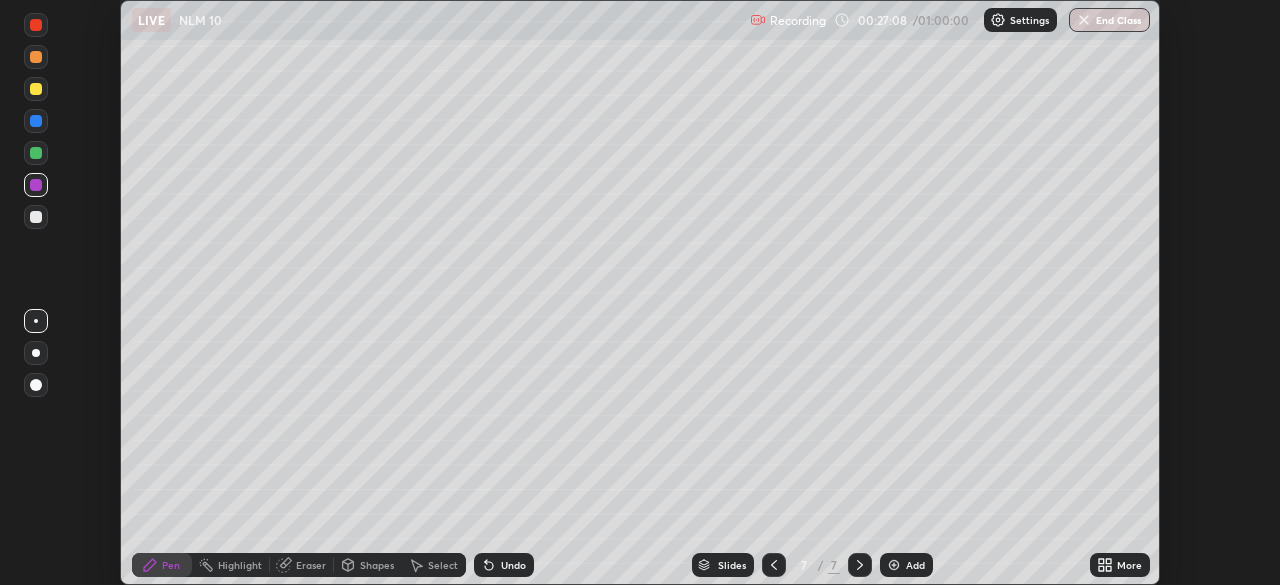 click on "Add" at bounding box center (915, 565) 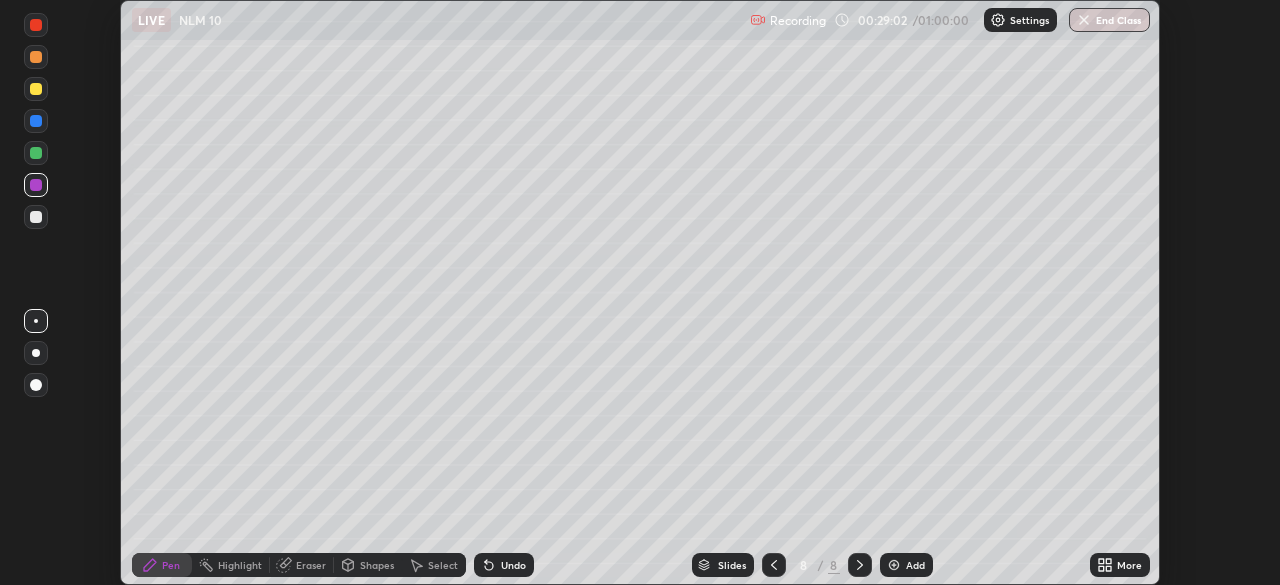 click at bounding box center (36, 217) 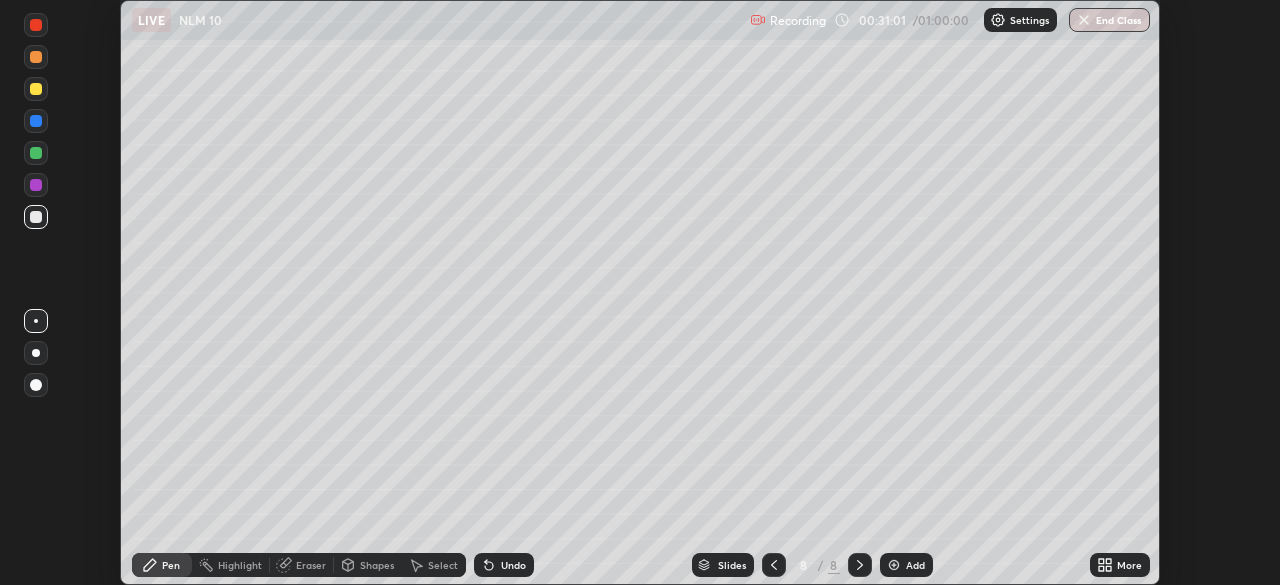 click at bounding box center (894, 565) 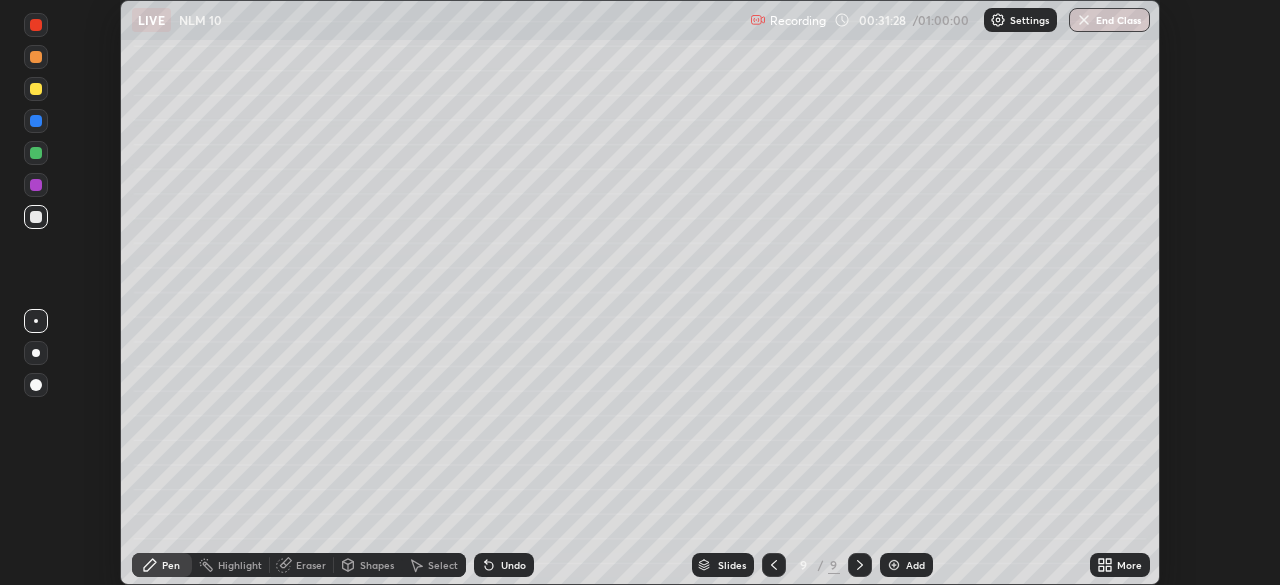 click on "Undo" at bounding box center (513, 565) 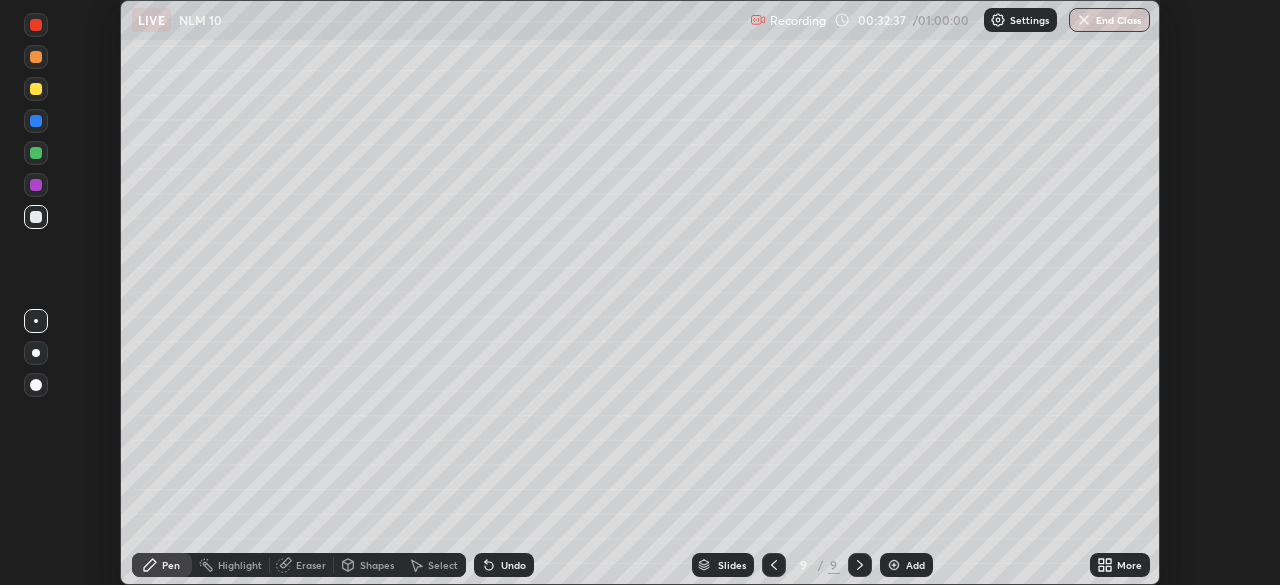 click on "Add" at bounding box center (906, 565) 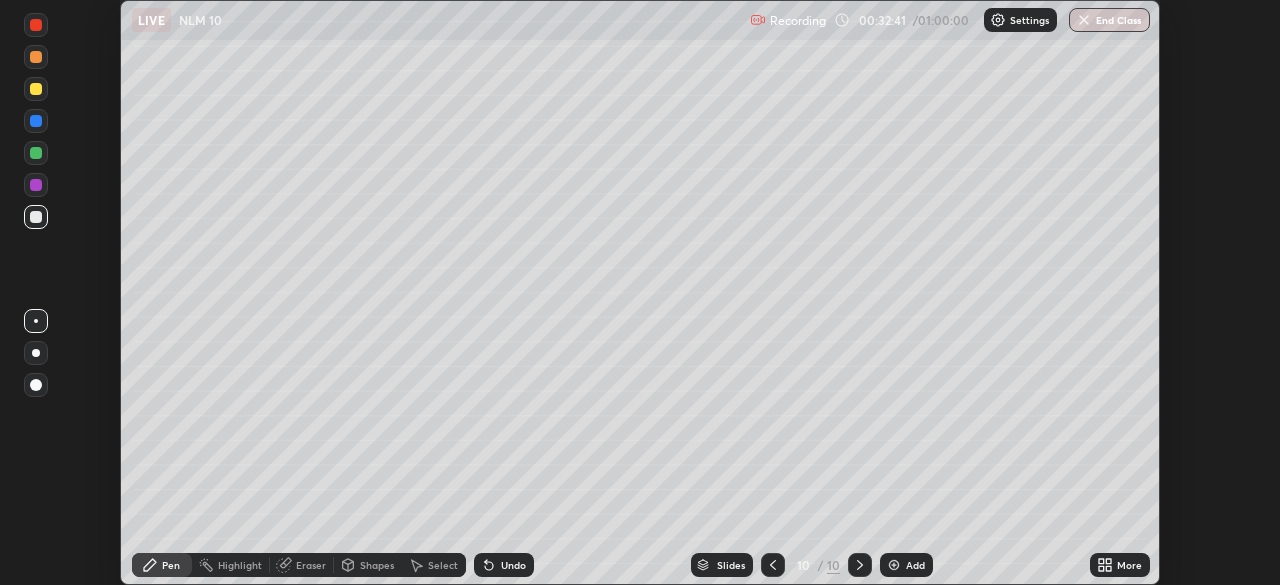 click at bounding box center (36, 89) 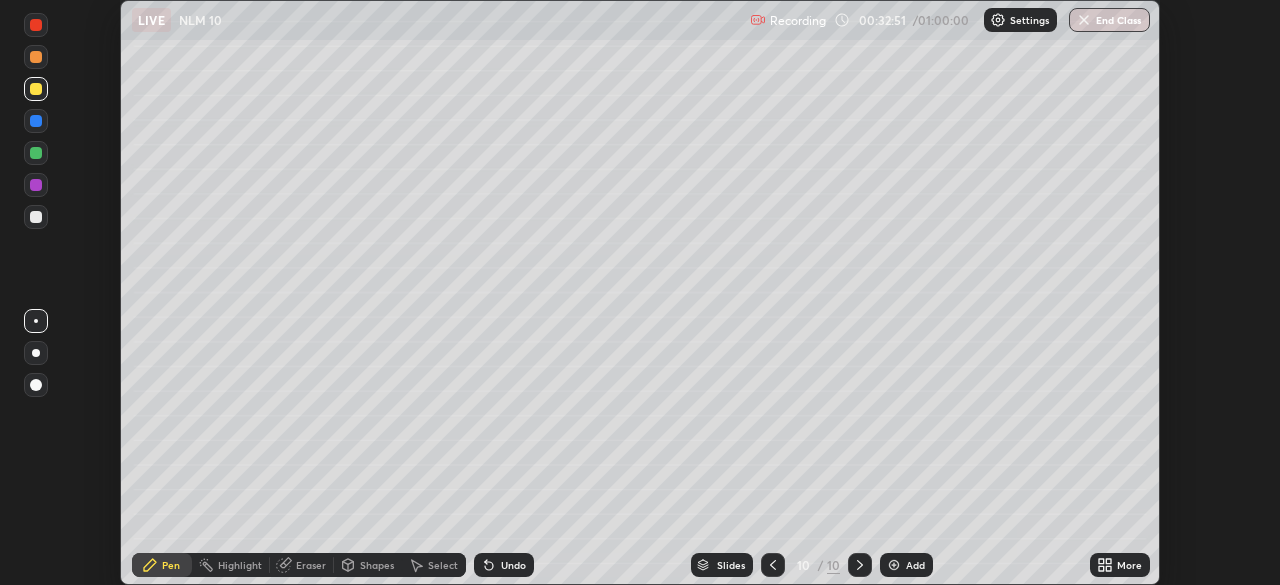 click at bounding box center (36, 153) 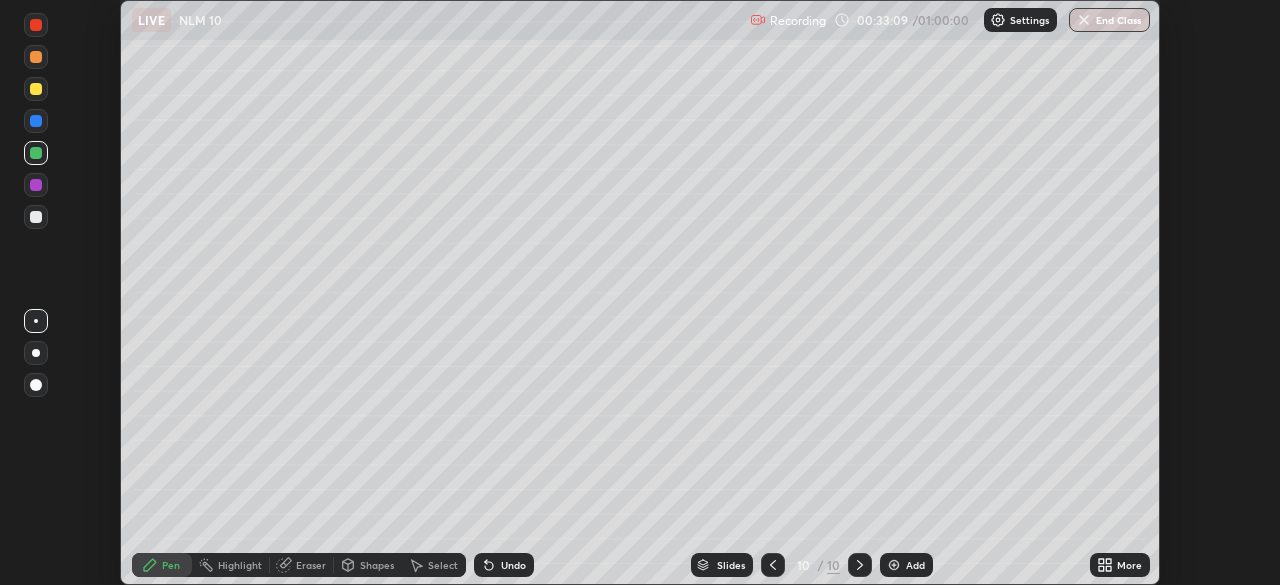click at bounding box center (36, 217) 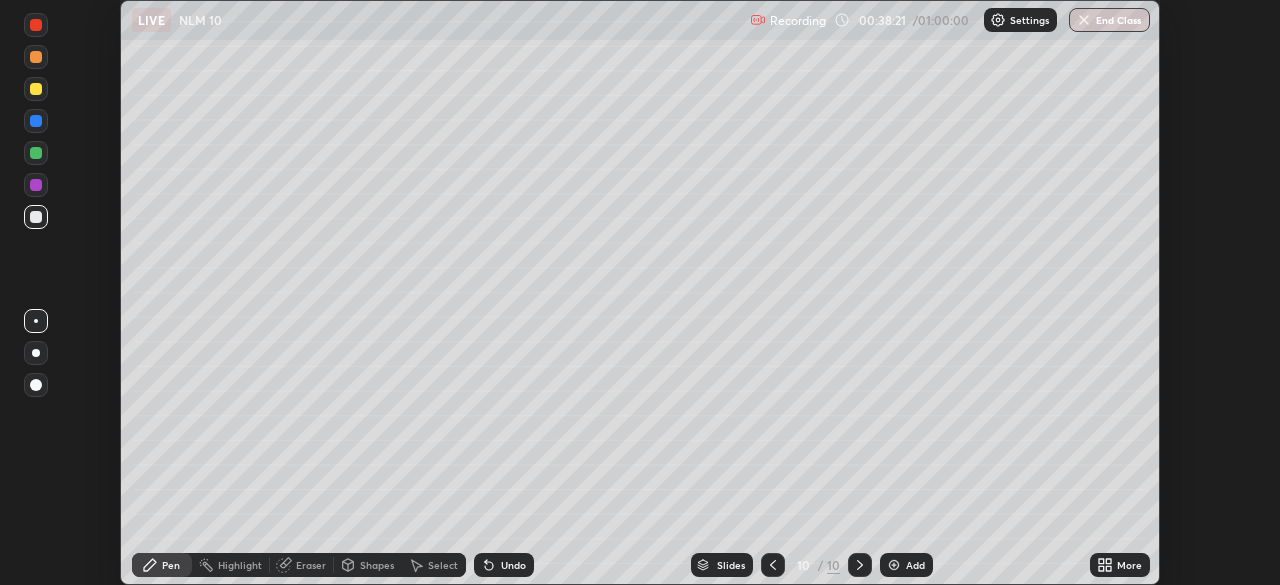 click on "Add" at bounding box center [915, 565] 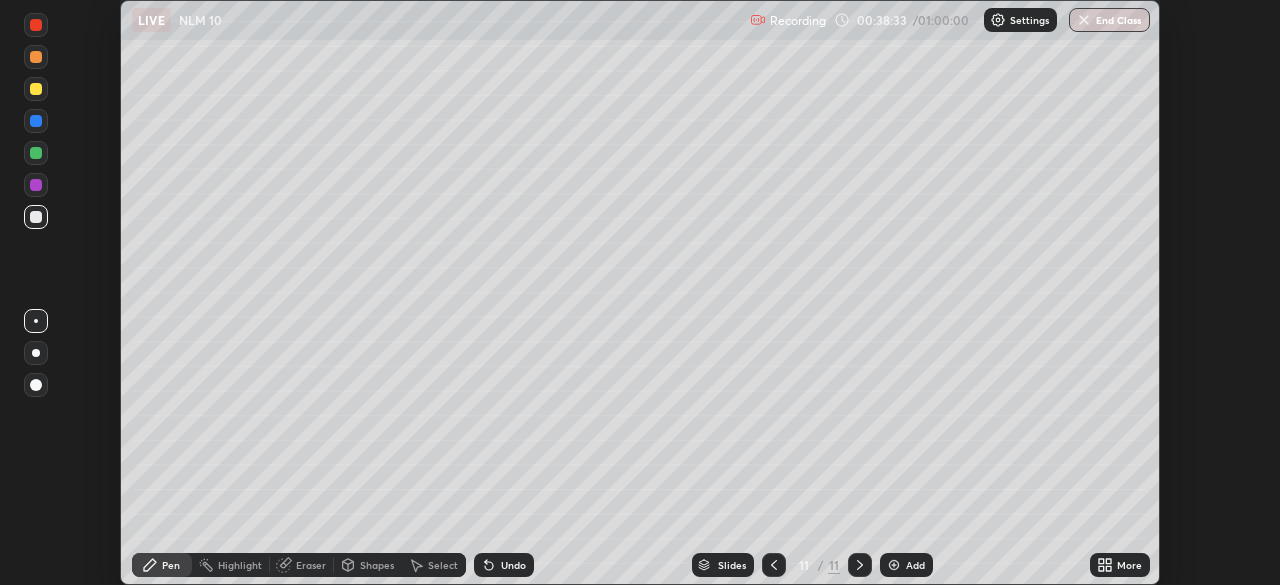 click at bounding box center [36, 153] 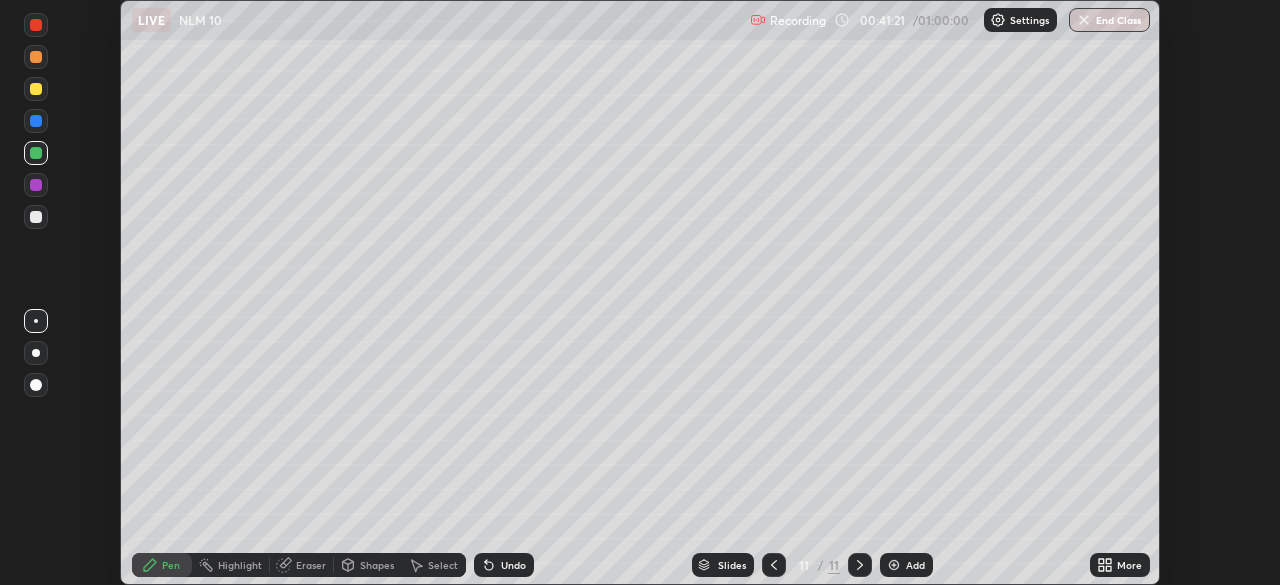 click at bounding box center [36, 217] 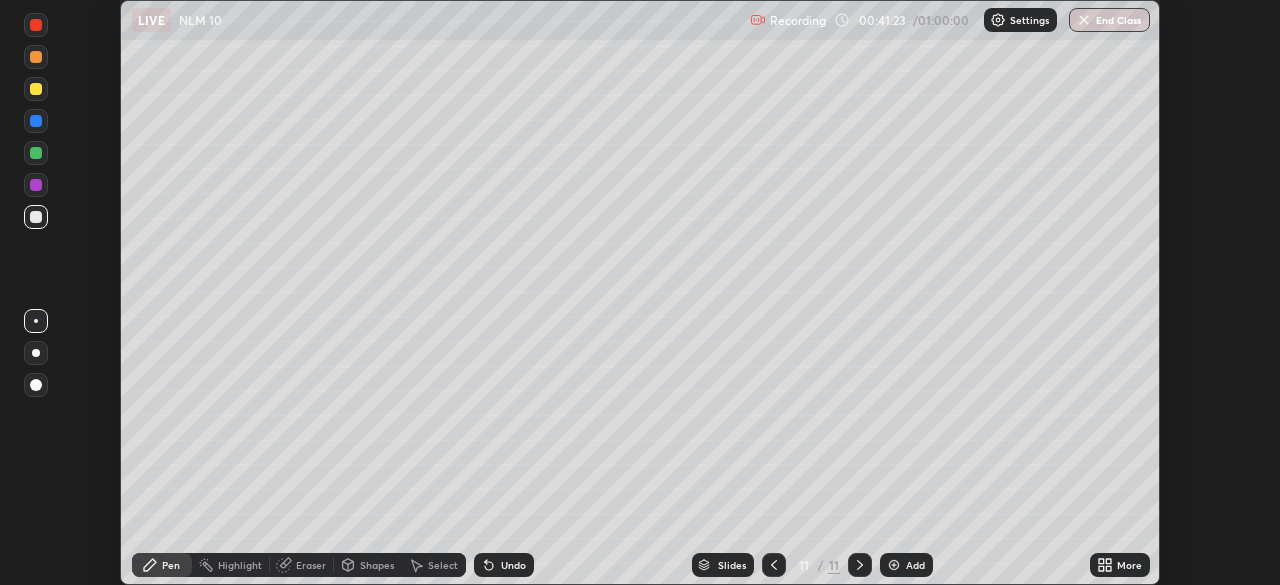 click at bounding box center [36, 89] 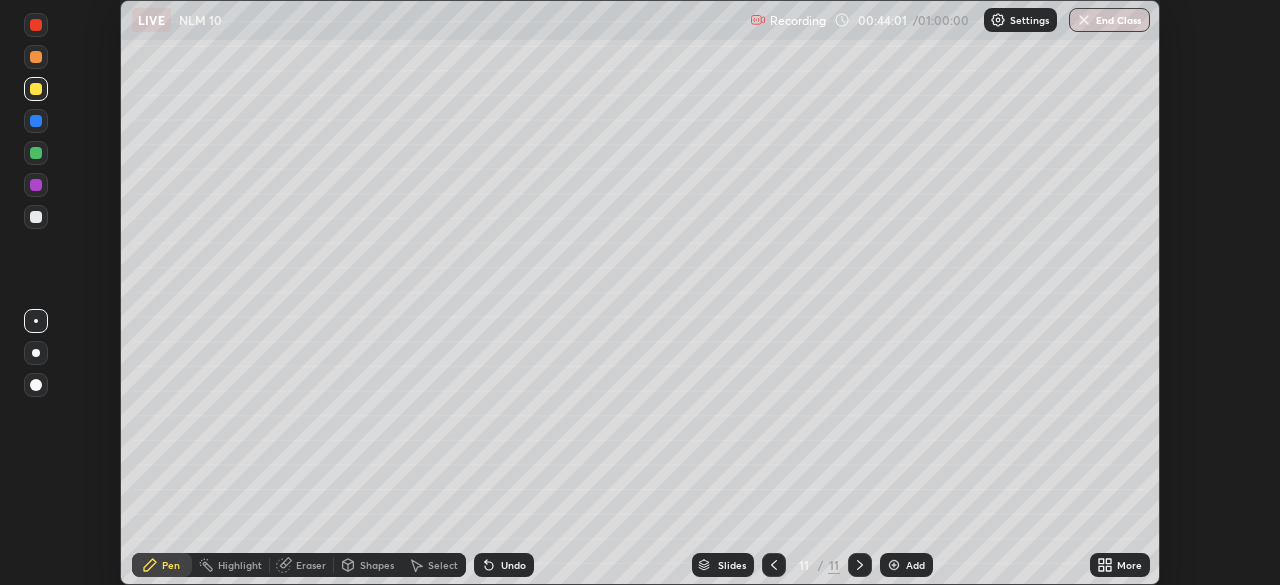click at bounding box center (894, 565) 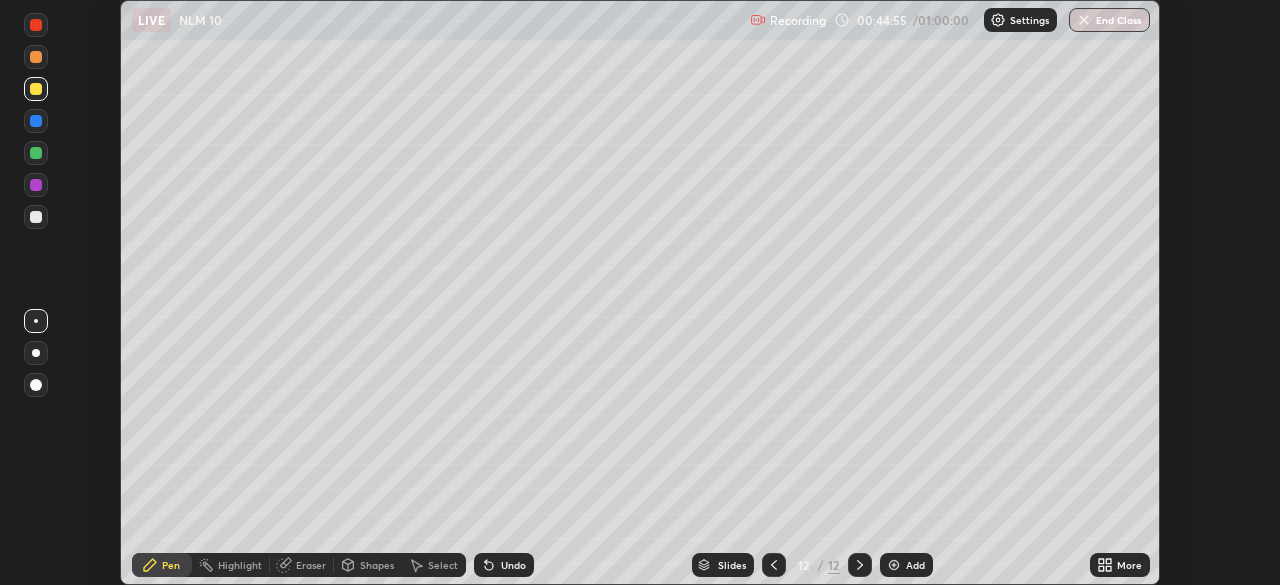 click at bounding box center (36, 217) 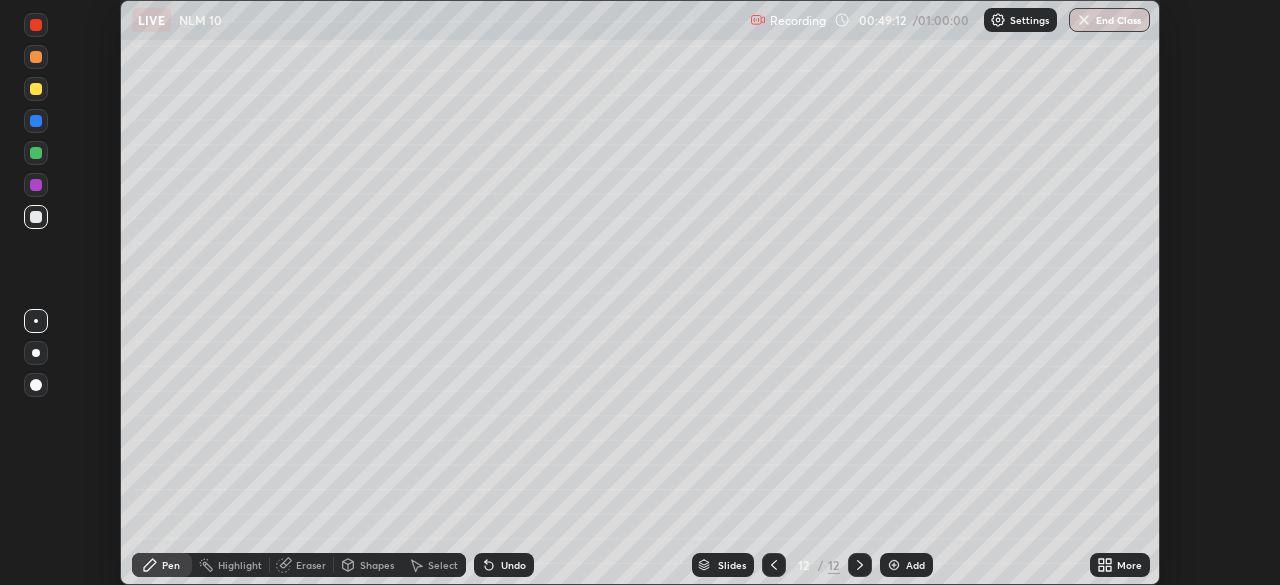 click on "Undo" at bounding box center [504, 565] 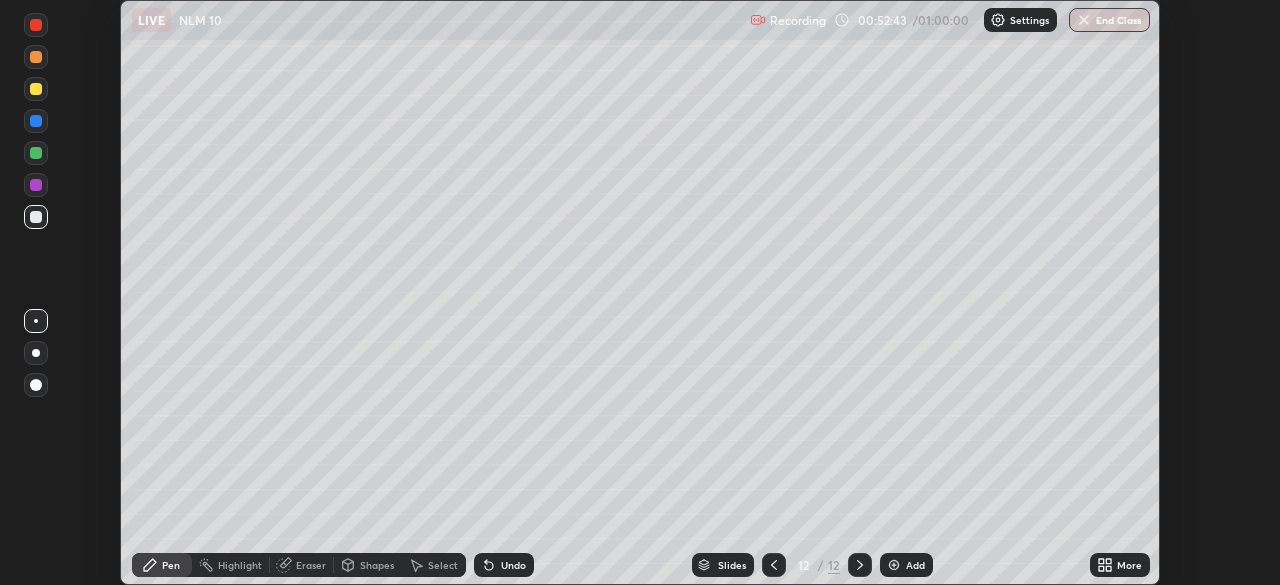 click at bounding box center (894, 565) 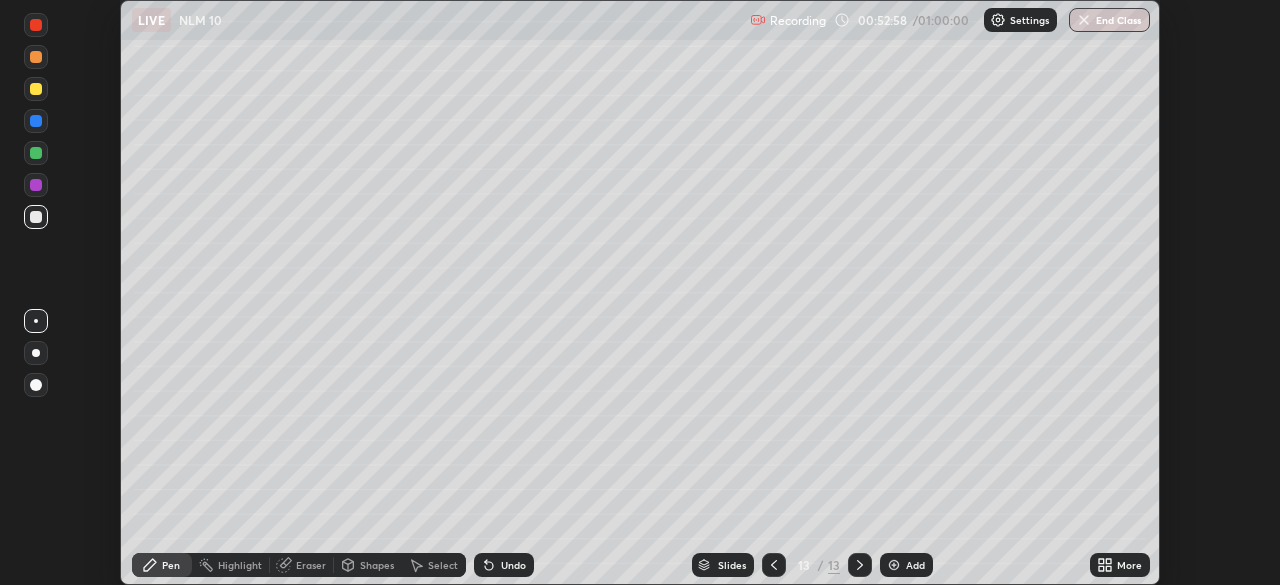 click on "Undo" at bounding box center (513, 565) 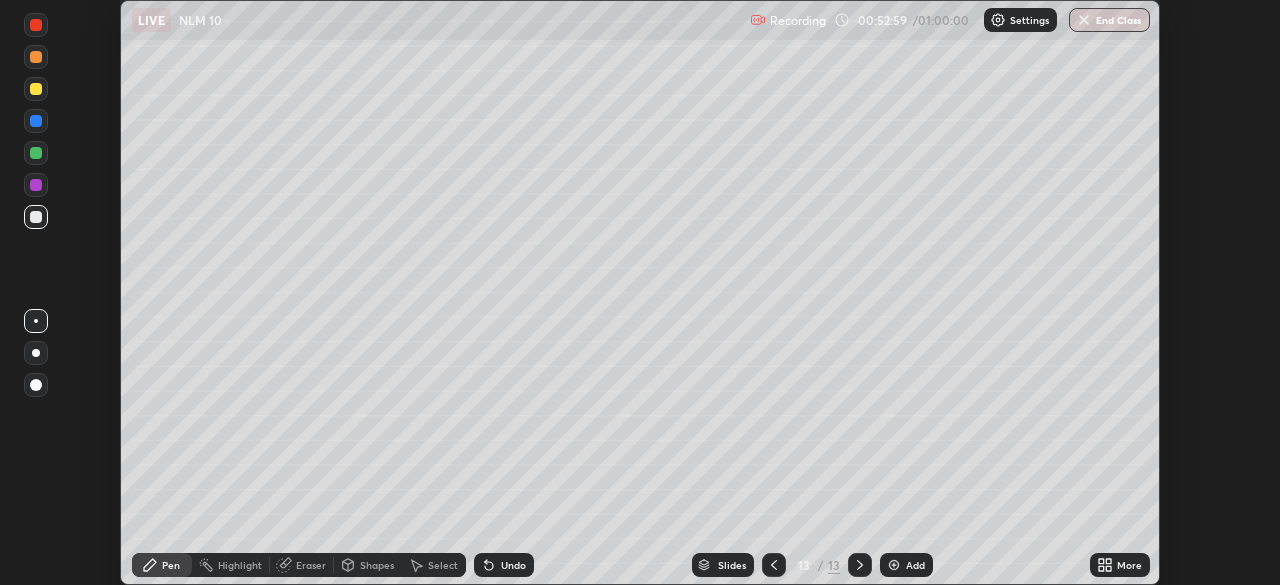 click on "Undo" at bounding box center (504, 565) 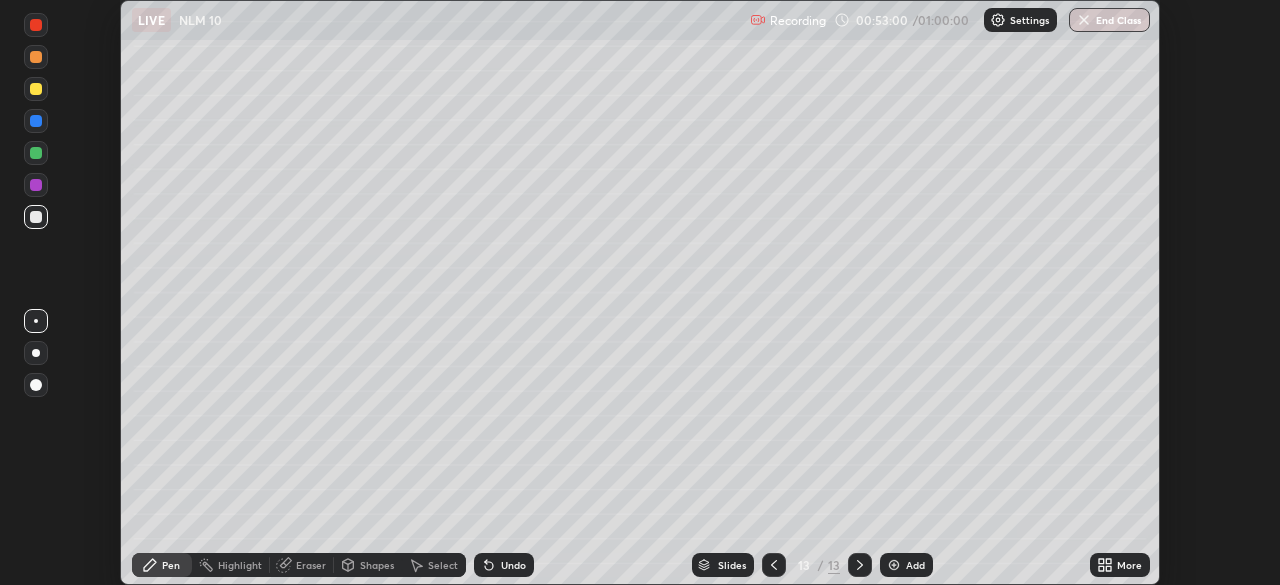 click on "Undo" at bounding box center (513, 565) 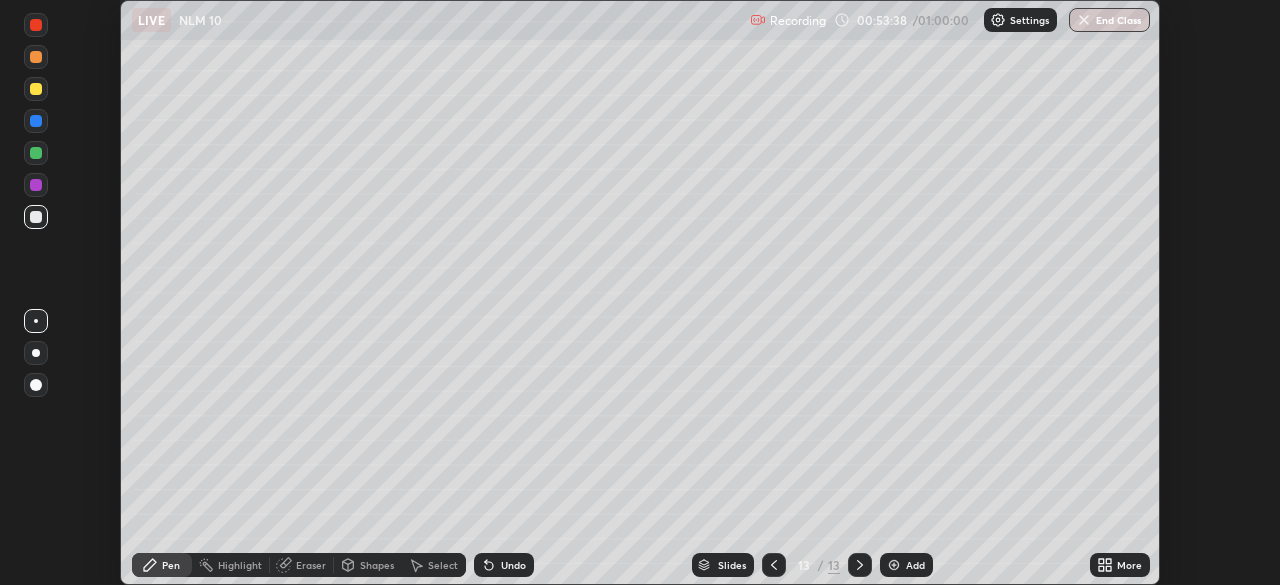 click at bounding box center (36, 153) 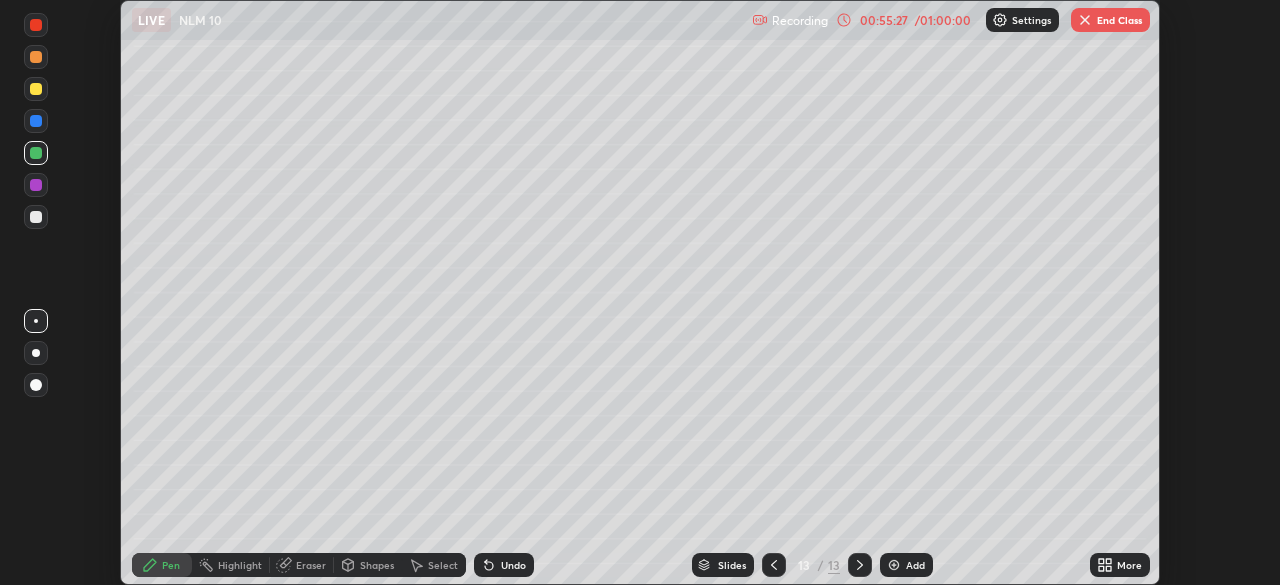 click on "Setting up your live class" at bounding box center (640, 292) 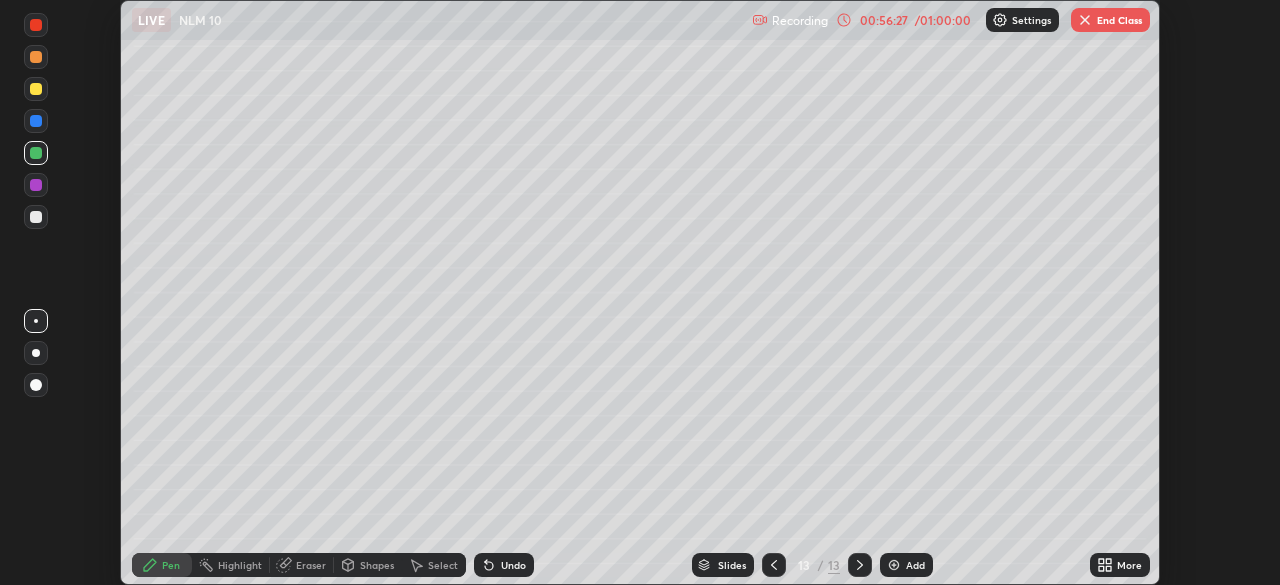 click on "End Class" at bounding box center [1110, 20] 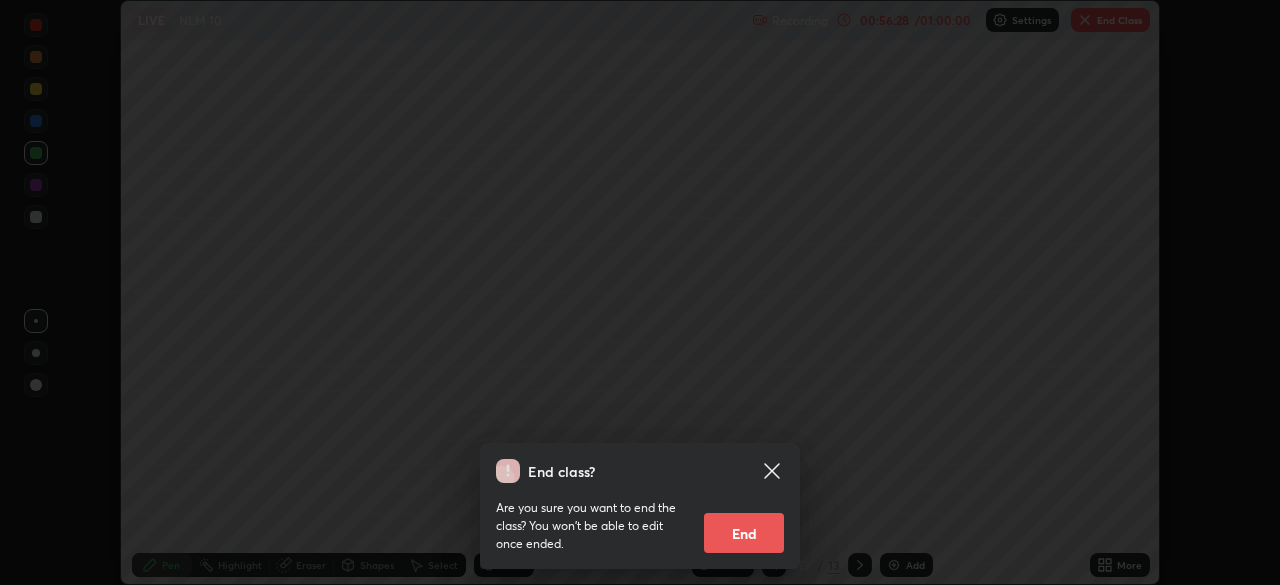 click on "End" at bounding box center [744, 533] 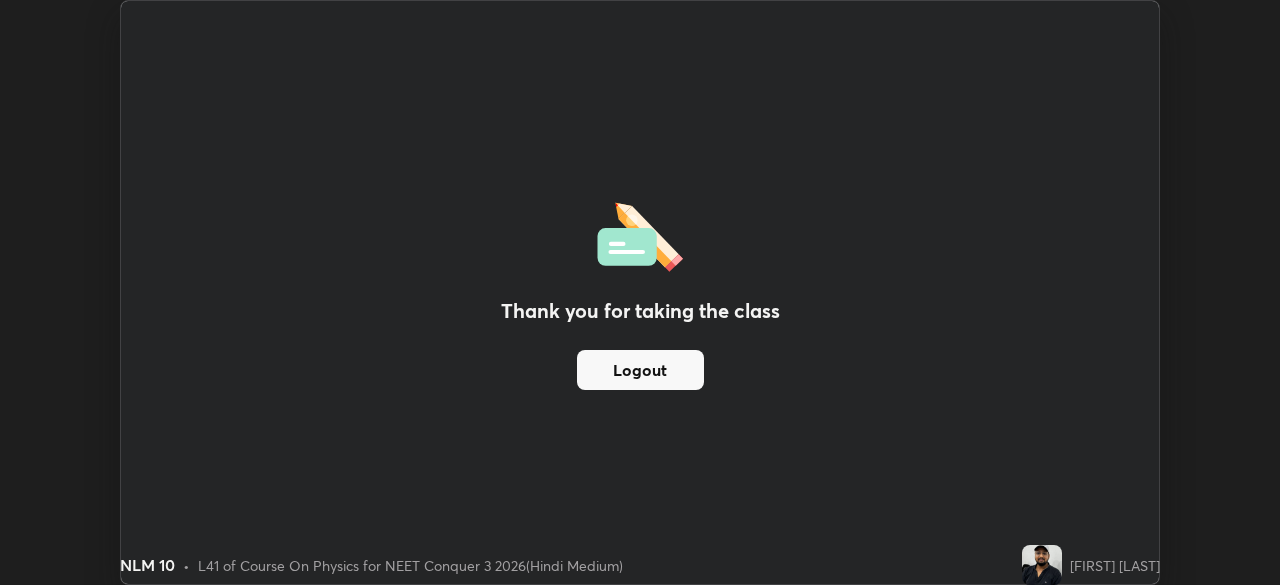 click on "Logout" at bounding box center [640, 370] 